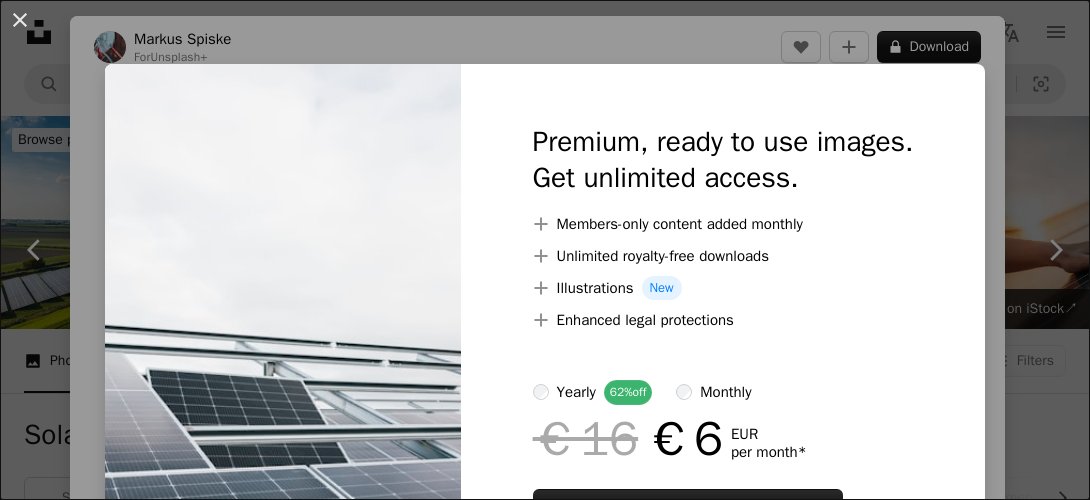 scroll, scrollTop: 2576, scrollLeft: 0, axis: vertical 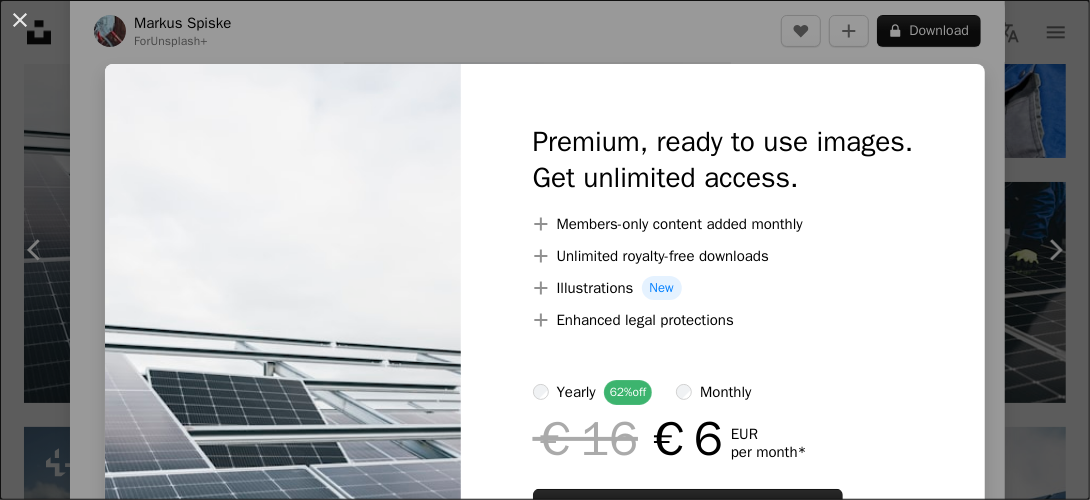 click on "An X shape Premium, ready to use images. Get unlimited access. A plus sign Members-only content added monthly A plus sign Unlimited royalty-free downloads A plus sign Illustrations  New A plus sign Enhanced legal protections yearly 62%  off monthly €16   €6 EUR per month * Get  Unsplash+ * When paid annually, billed upfront  €72 Taxes where applicable. Renews automatically. Cancel anytime." at bounding box center (545, 250) 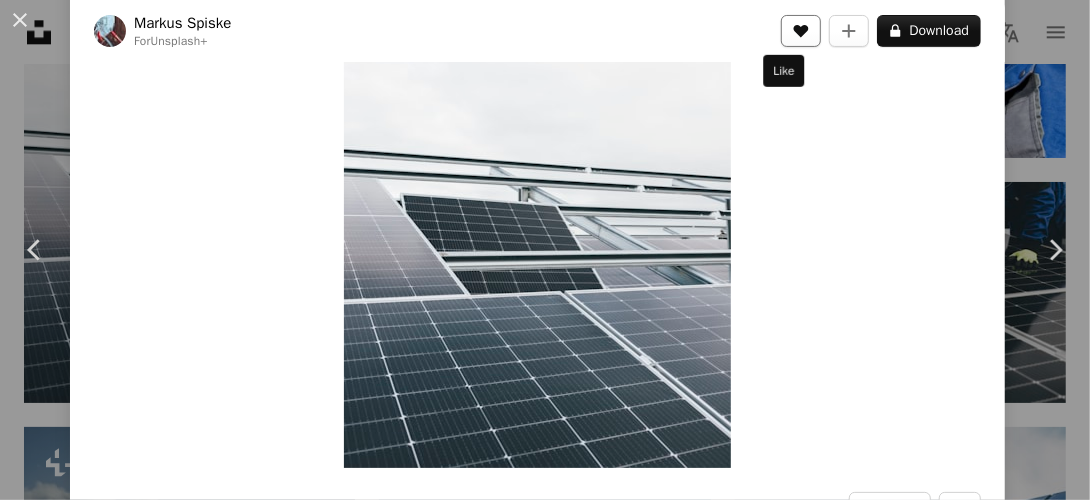 click on "A heart" 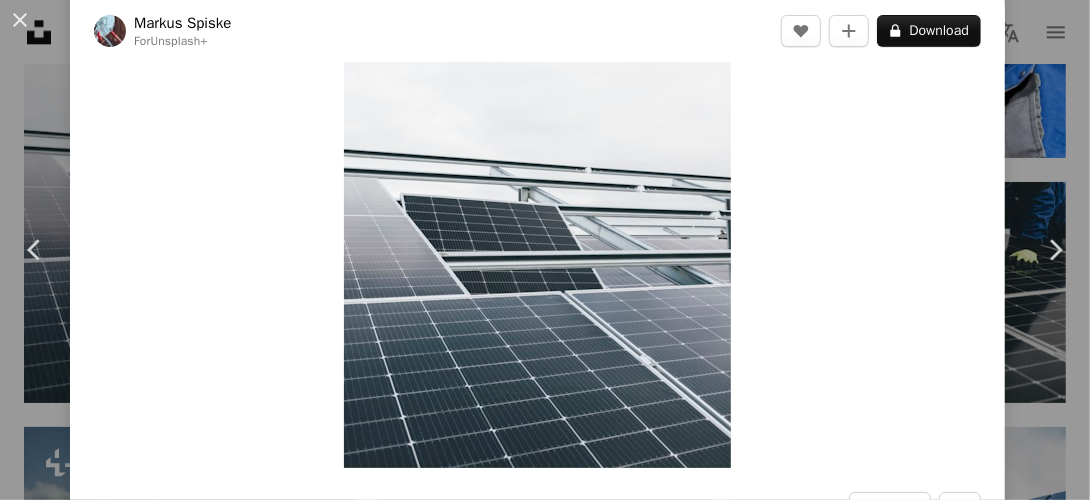 click on "An X shape Join Unsplash Already have an account?  Login First name Last name Email Username  (only letters, numbers and underscores) Password  (min. 8 char) Join By joining, you agree to the  Terms  and  Privacy Policy ." at bounding box center [545, 3146] 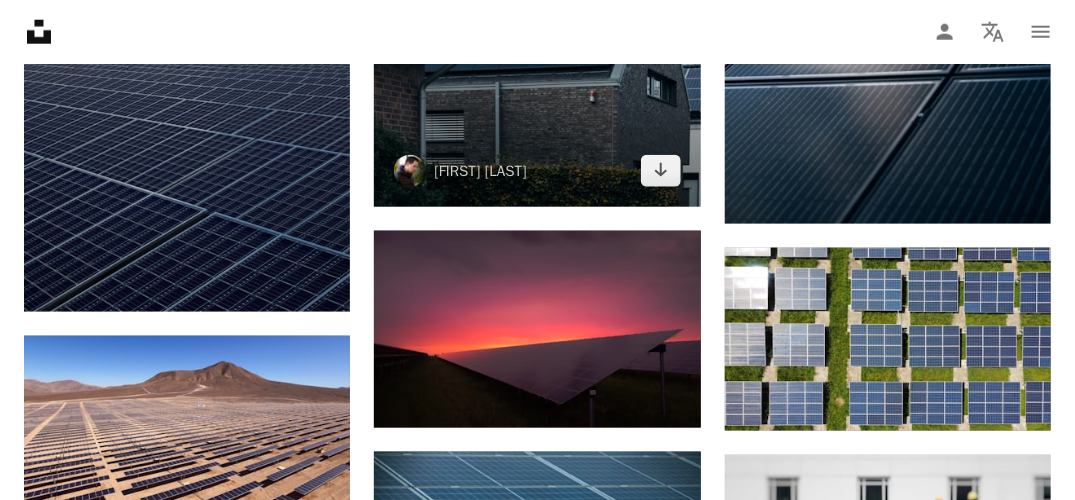 scroll, scrollTop: 3276, scrollLeft: 0, axis: vertical 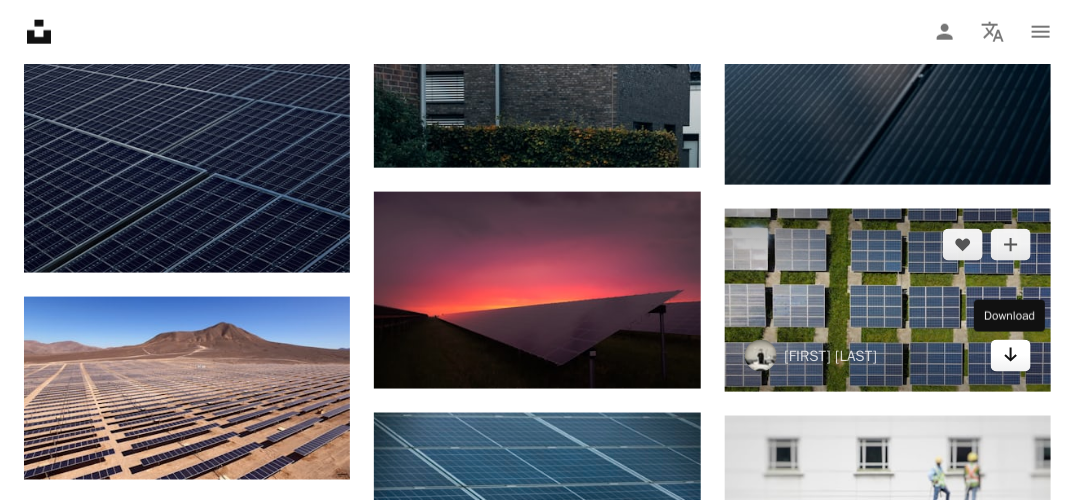 click on "Arrow pointing down" 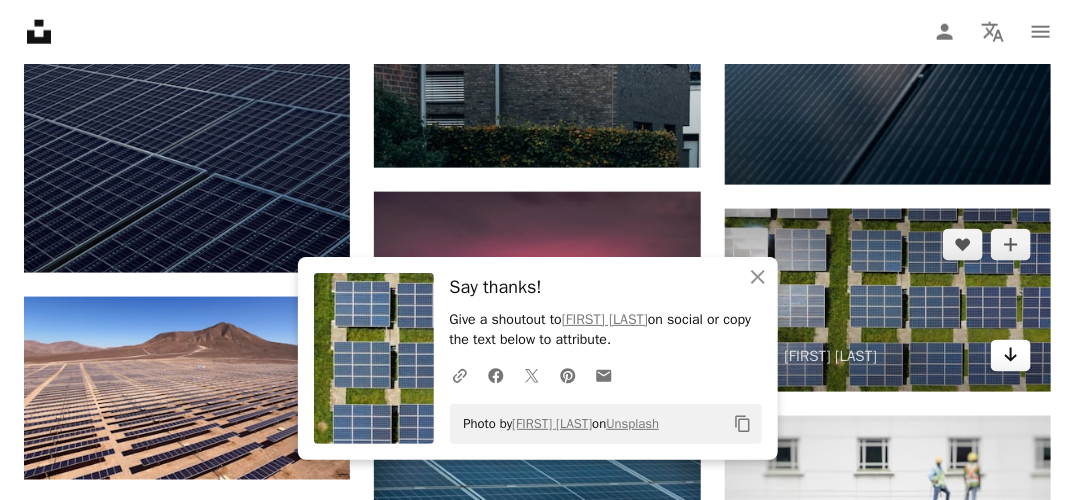click on "Arrow pointing down" 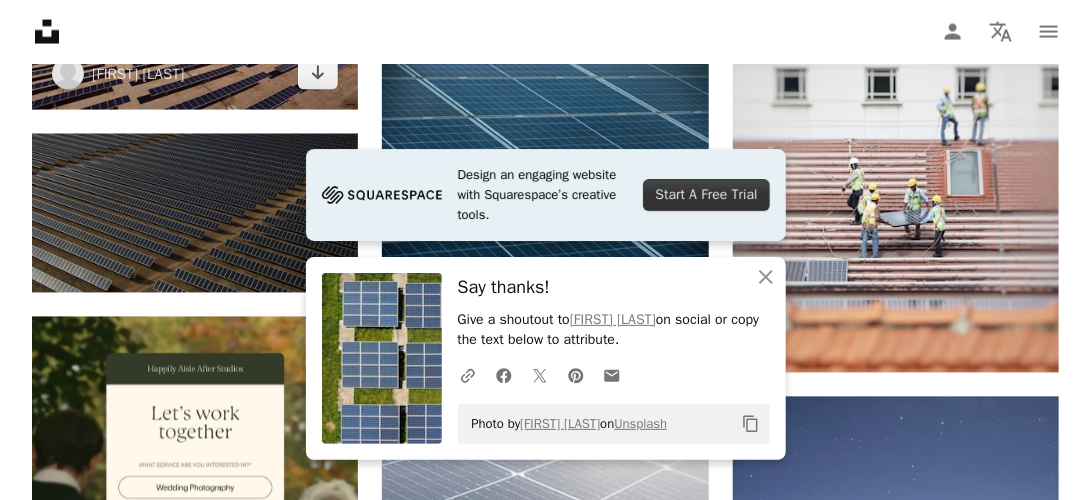 scroll, scrollTop: 3676, scrollLeft: 0, axis: vertical 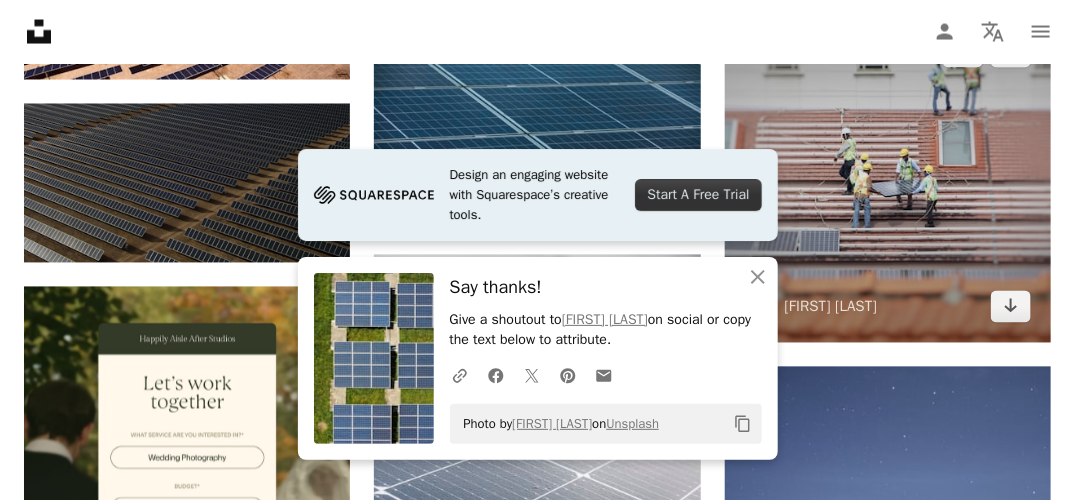 click at bounding box center (888, 179) 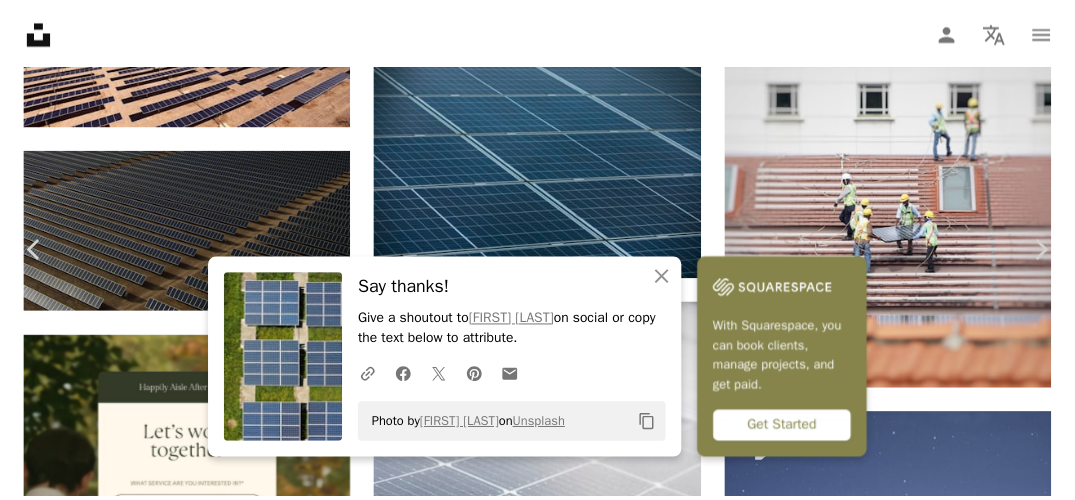 scroll, scrollTop: 300, scrollLeft: 0, axis: vertical 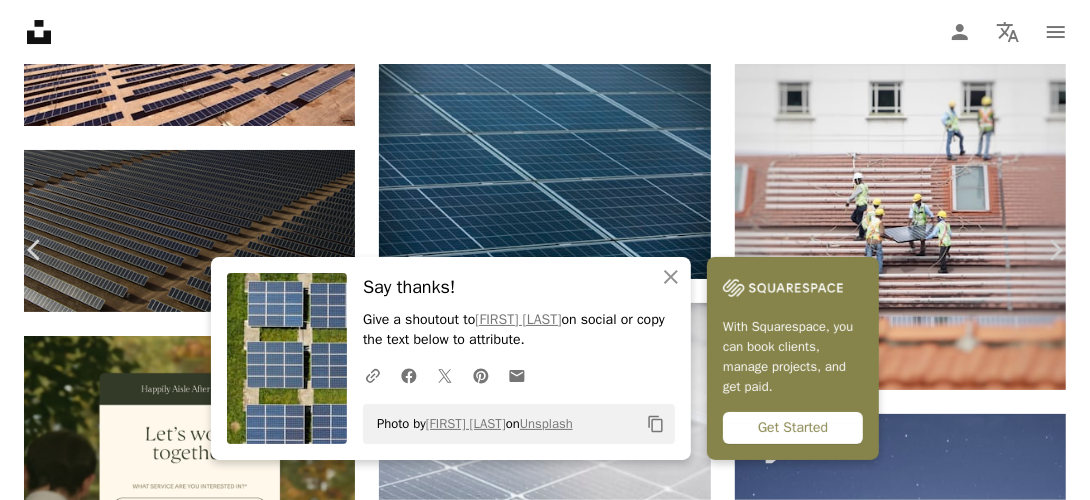 click on "Download free" at bounding box center (891, 4724) 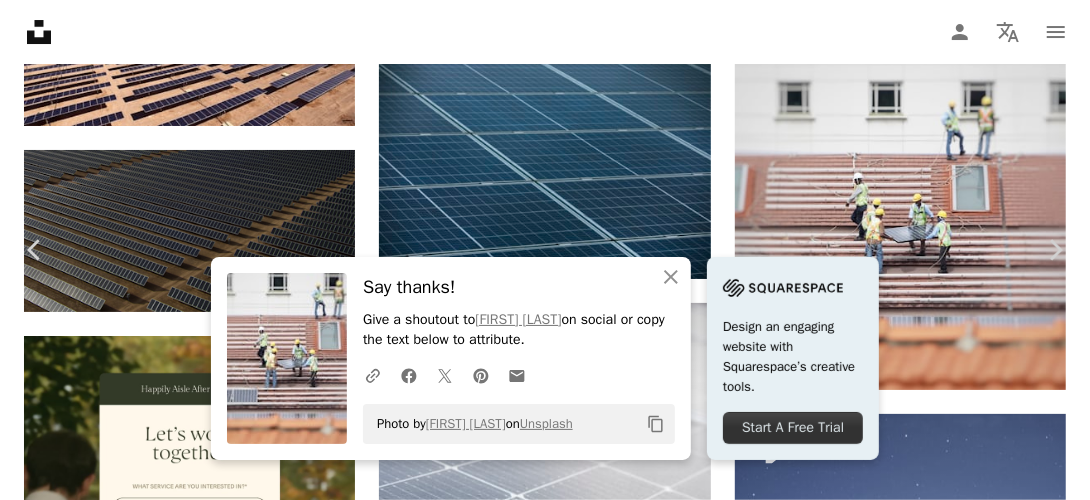 click on "An X shape Chevron left Chevron right An X shape Close Say thanks! Give a shoutout to  [FIRST] [LAST]  on social or copy the text below to attribute. A URL sharing icon (chains) Facebook icon X (formerly Twitter) icon Pinterest icon An envelope Photo by  [FIRST] [LAST]  on  Unsplash
Copy content Design an engaging website with Squarespace’s creative tools. Start A Free Trial [FIRST] [LAST] [FIRST][LAST] A heart A plus sign Download free Chevron down Zoom in Views 2,950,665 Downloads 26,525 A forward-right arrow Share Info icon Info More Actions Calendar outlined Published on  November 16, 2018 Safety Free to use under the  Unsplash License people photo work construction [COUNTRY] solar panel human grey clothing energy worker apparel helmet fireman hardhat Free stock photos Browse premium related images on iStock  |  Save 20% with code UNSPLASH20 View more on iStock  ↗ Related images A heart A plus sign [FIRST] [LAST] Available for hire A checkmark inside of a circle Arrow pointing down Plus sign for Unsplash+ A heart For" at bounding box center [545, 4943] 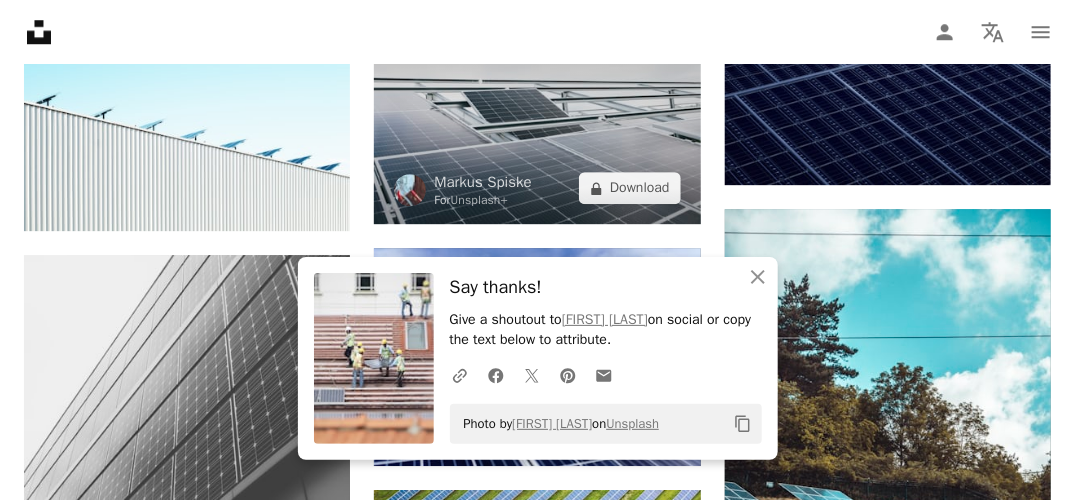 scroll, scrollTop: 4476, scrollLeft: 0, axis: vertical 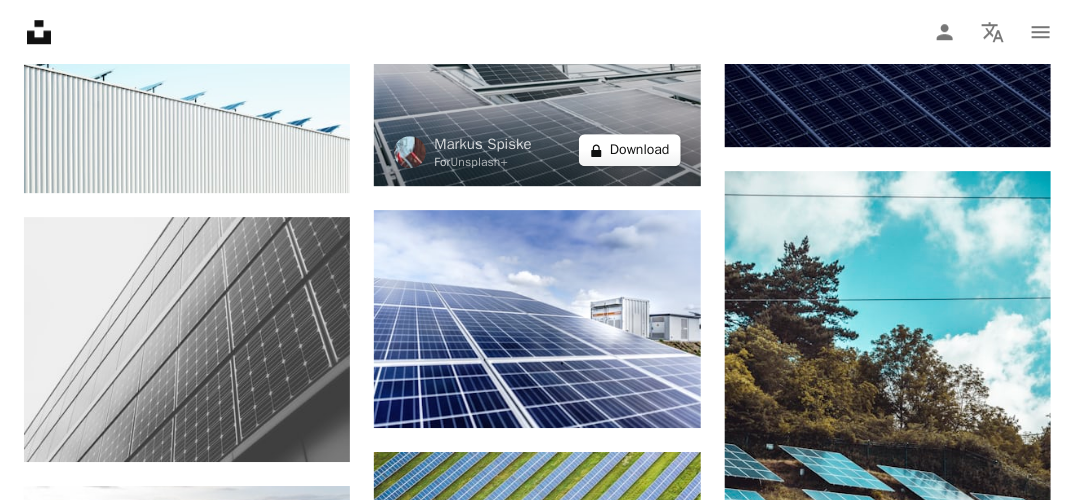 click on "A lock Download" at bounding box center (630, 150) 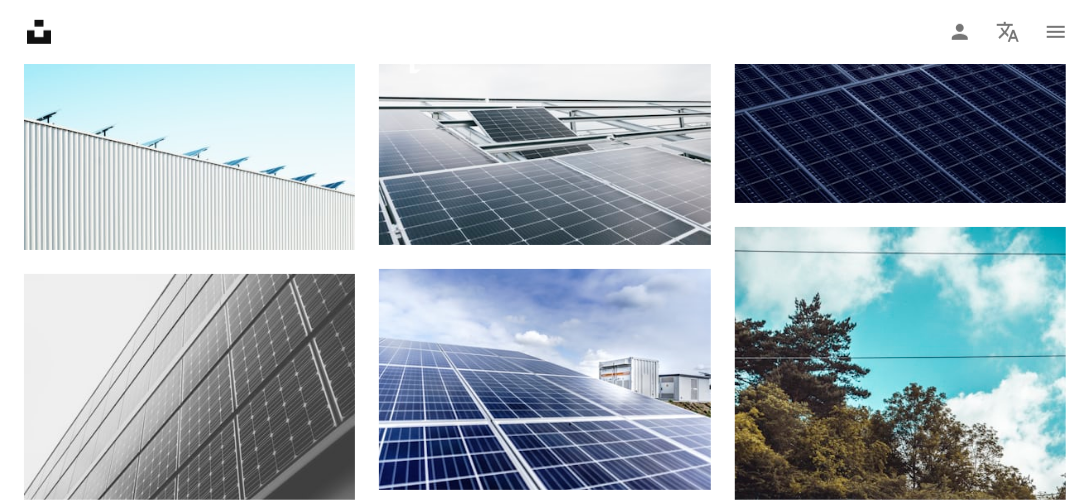 click on "An X shape Premium, ready to use images. Get unlimited access. A plus sign Members-only content added monthly A plus sign Unlimited royalty-free downloads A plus sign Illustrations  New A plus sign Enhanced legal protections yearly 62%  off monthly €16   €6 EUR per month * Get  Unsplash+ * When paid annually, billed upfront  €72 Taxes where applicable. Renews automatically. Cancel anytime." at bounding box center (545, 4143) 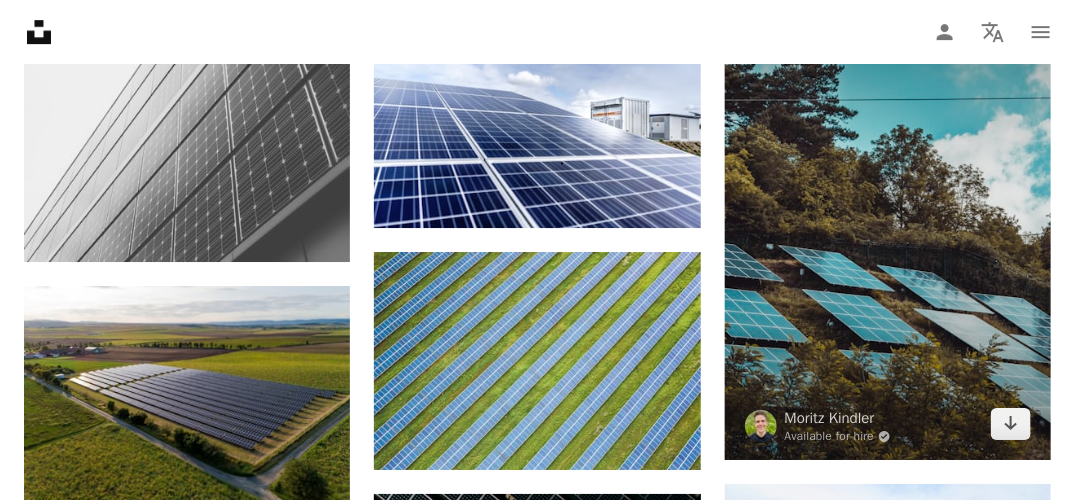 scroll, scrollTop: 4676, scrollLeft: 0, axis: vertical 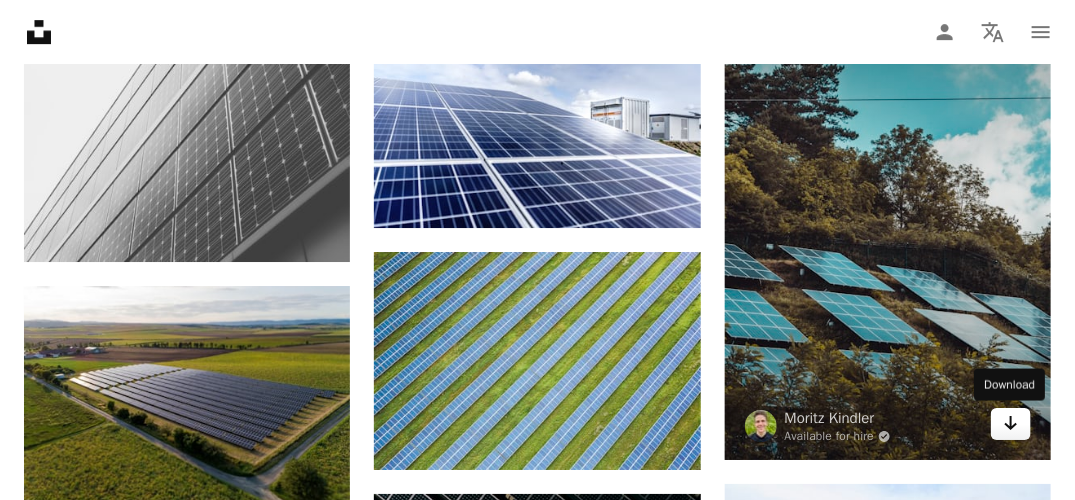 click on "Arrow pointing down" 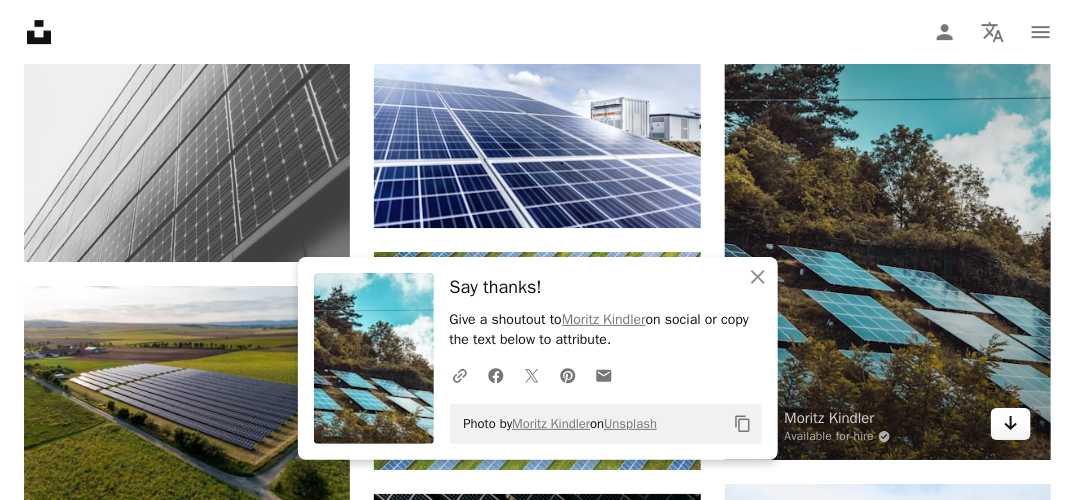 click on "Arrow pointing down" 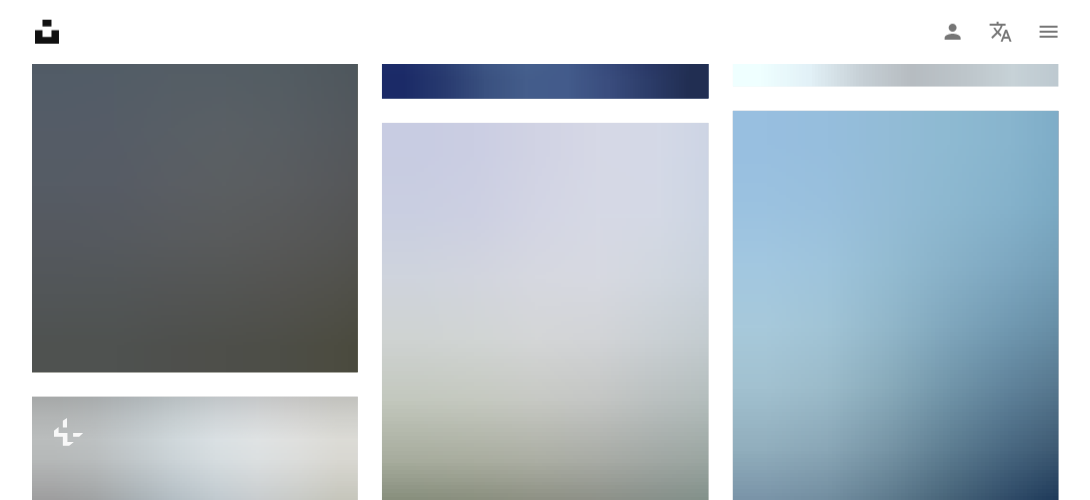 scroll, scrollTop: 5776, scrollLeft: 0, axis: vertical 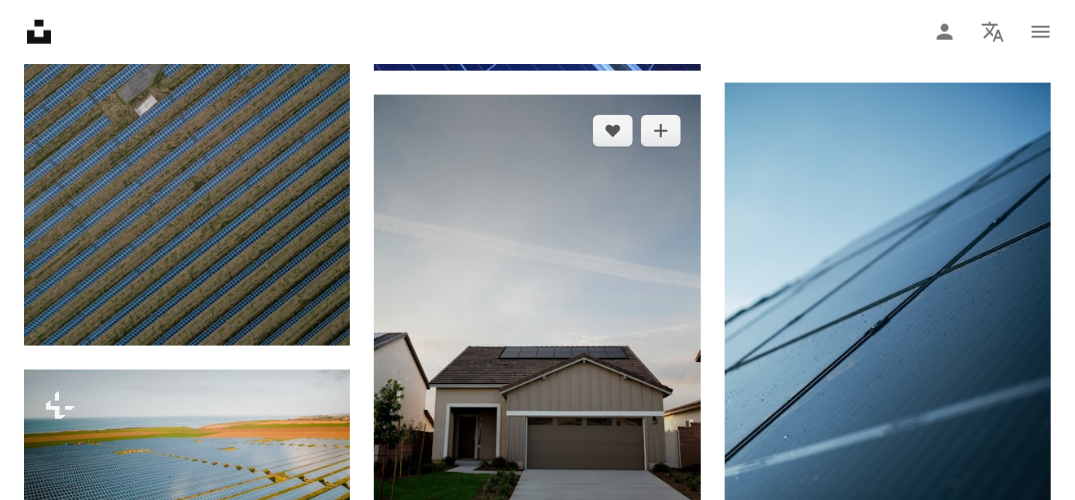 click at bounding box center [537, 340] 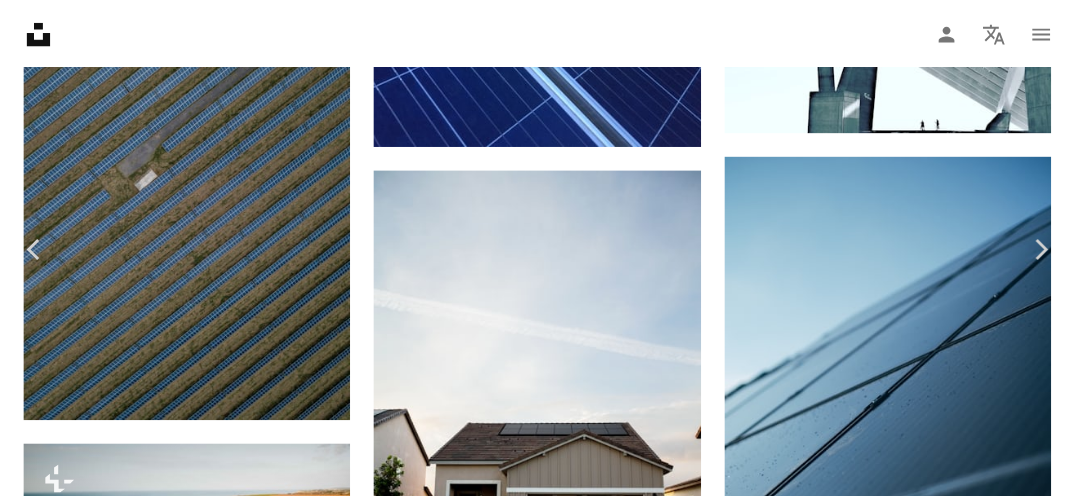scroll, scrollTop: 300, scrollLeft: 0, axis: vertical 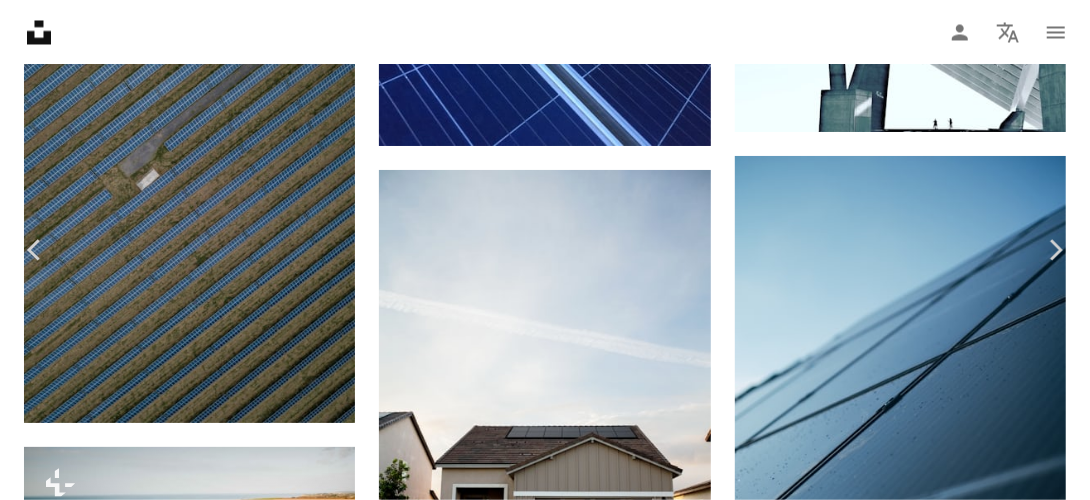 click on "Vivint Solar vivintsolar A heart A plus sign Download free Chevron down Zoom in Views 4,638,071 Downloads 43,408 A forward-right arrow Share Info icon Info More Actions Vivint Solar - Solar Panels on small home with driveway from street.  Calendar outlined Published on  August 26, 2019 Camera Canon, EOS-1D X Safety Free to use under the  Unsplash License house home sun energy solar panel solar sunlight solar panels solar energy roof solar power solar home solar cells building plant grey grass home decor housing garage Creative Commons images Browse premium related images on iStock  |  Save 20% with code UNSPLASH20 View more on iStock  ↗ Related images A heart A plus sign [FIRST] [LAST] Available for hire A checkmark inside of a circle Arrow pointing down A heart A plus sign [FIRST] [LAST] Arrow pointing down A heart A plus sign [FIRST] [LAST] Available for hire A checkmark inside of a circle Arrow pointing down Plus sign for Unsplash+ A heart A plus sign [FIRST] [LAST] For" at bounding box center (545, 4739) 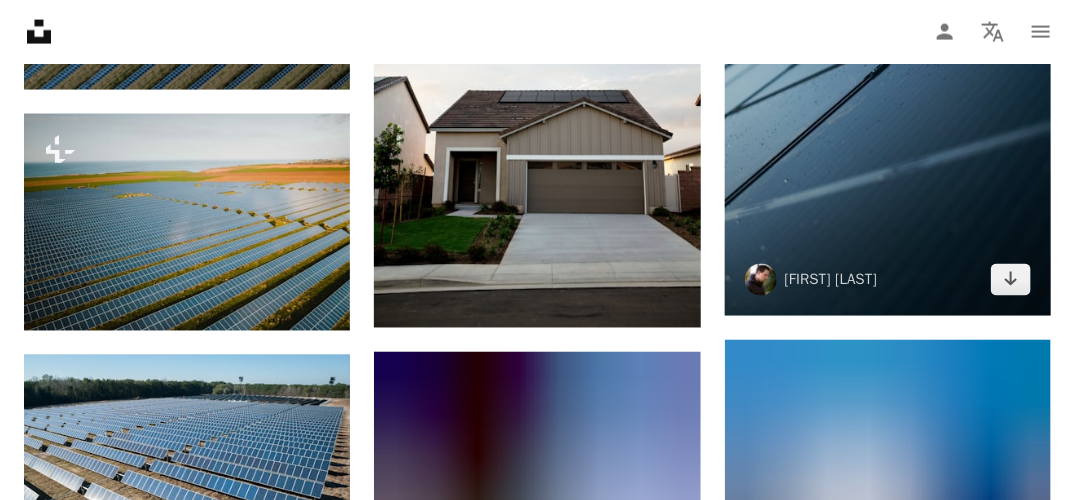 scroll, scrollTop: 6076, scrollLeft: 0, axis: vertical 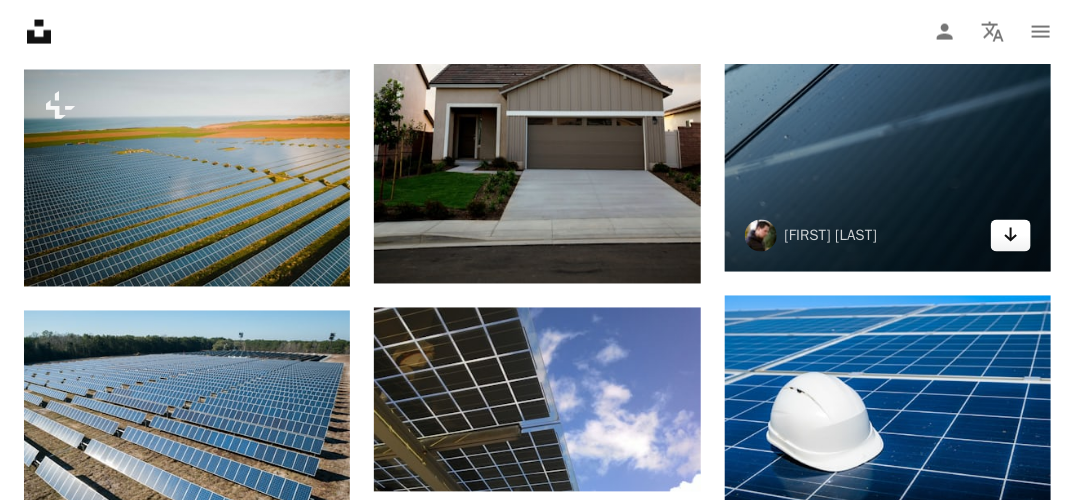 click on "Arrow pointing down" 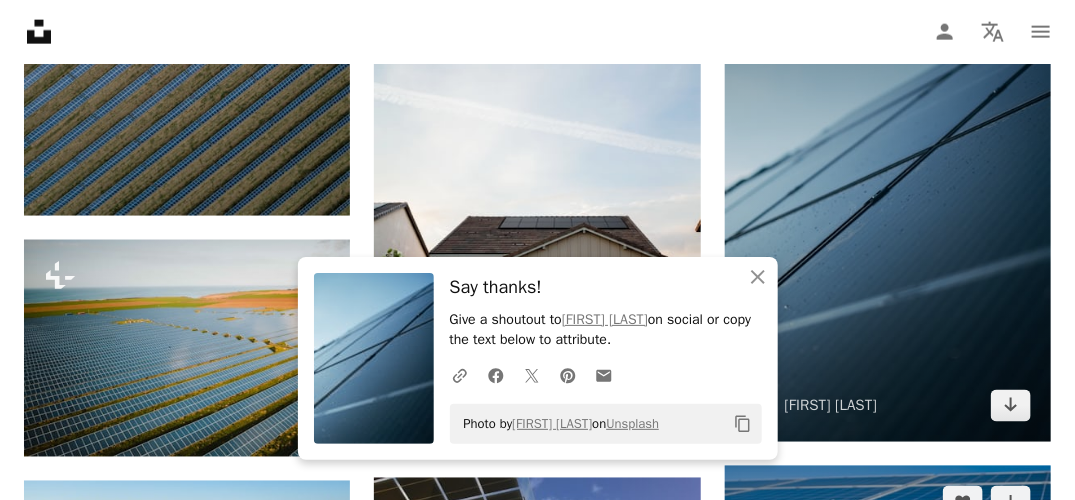 scroll, scrollTop: 5876, scrollLeft: 0, axis: vertical 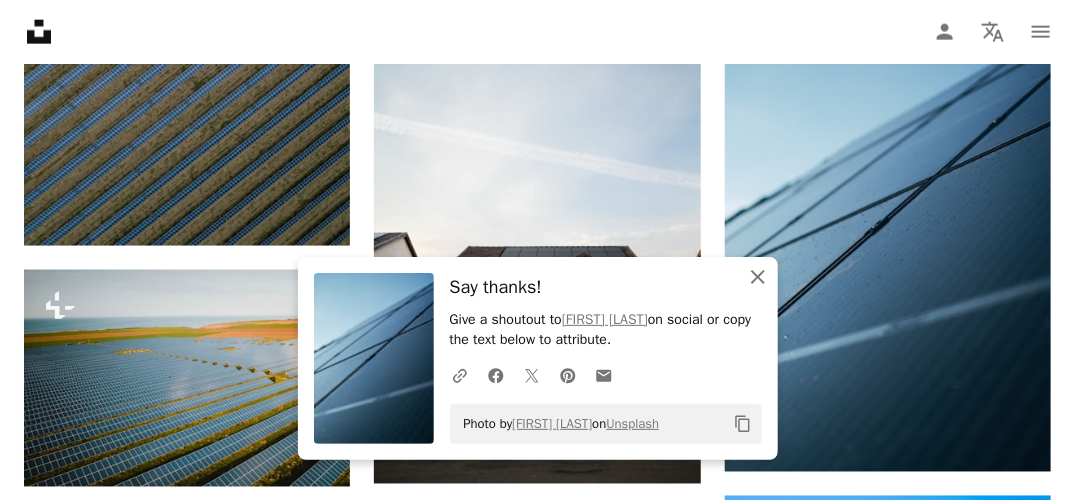 click on "An X shape" 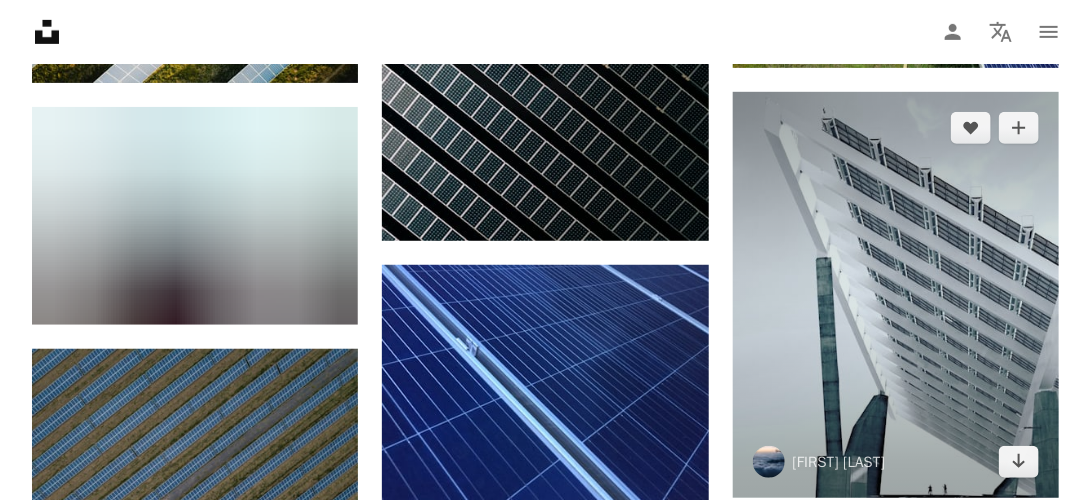scroll, scrollTop: 5376, scrollLeft: 0, axis: vertical 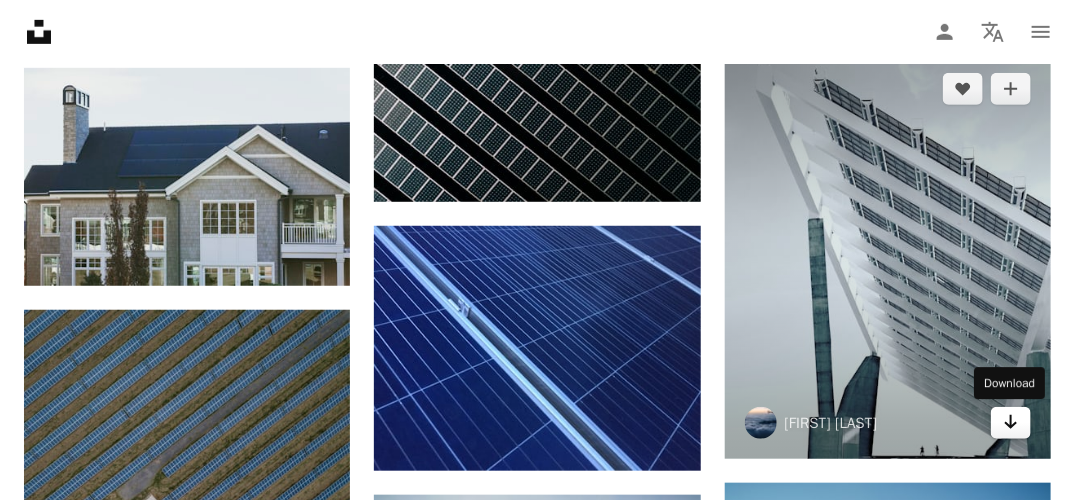 click on "Arrow pointing down" 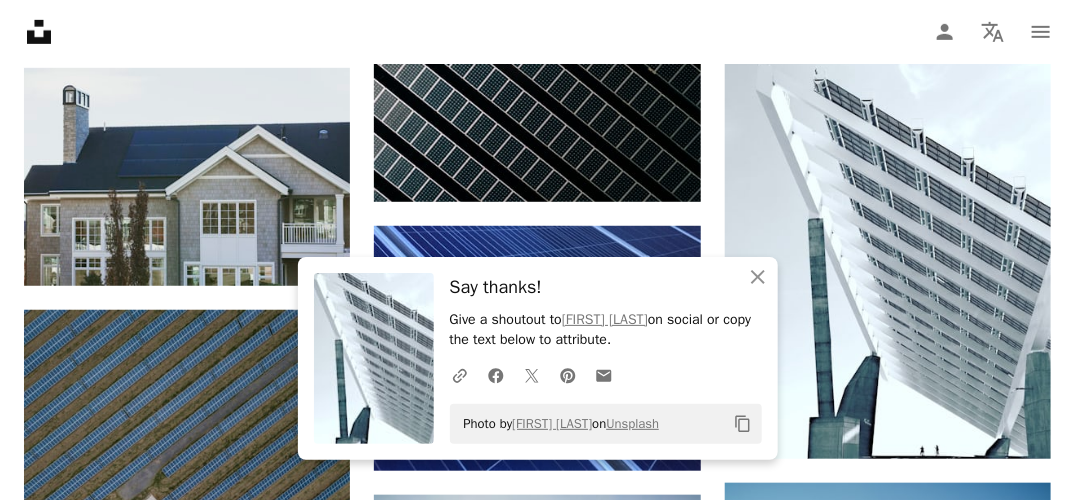 click on "An X shape Close Say thanks! Give a shoutout to  [FIRST] [LAST]  on social or copy the text below to attribute. A URL sharing icon (chains) Facebook icon X (formerly Twitter) icon Pinterest icon An envelope Photo by  [FIRST] [LAST]  on  Unsplash
Copy content" at bounding box center [538, 358] 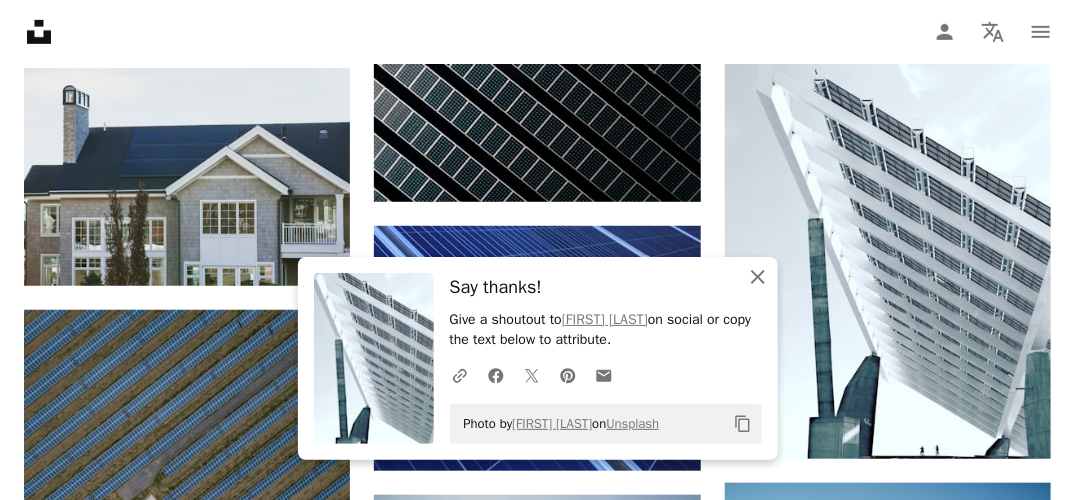 drag, startPoint x: 772, startPoint y: 303, endPoint x: 751, endPoint y: 278, distance: 32.649654 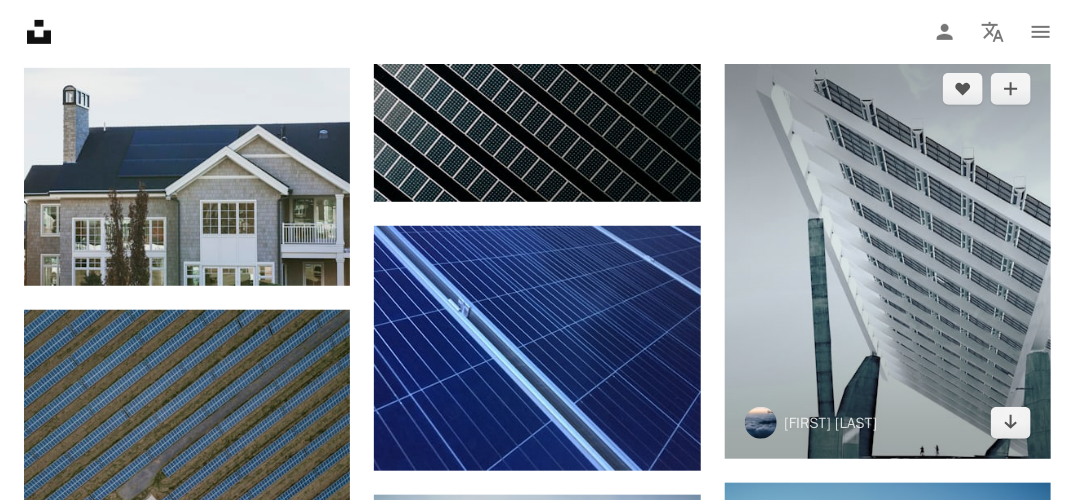 click at bounding box center (888, 255) 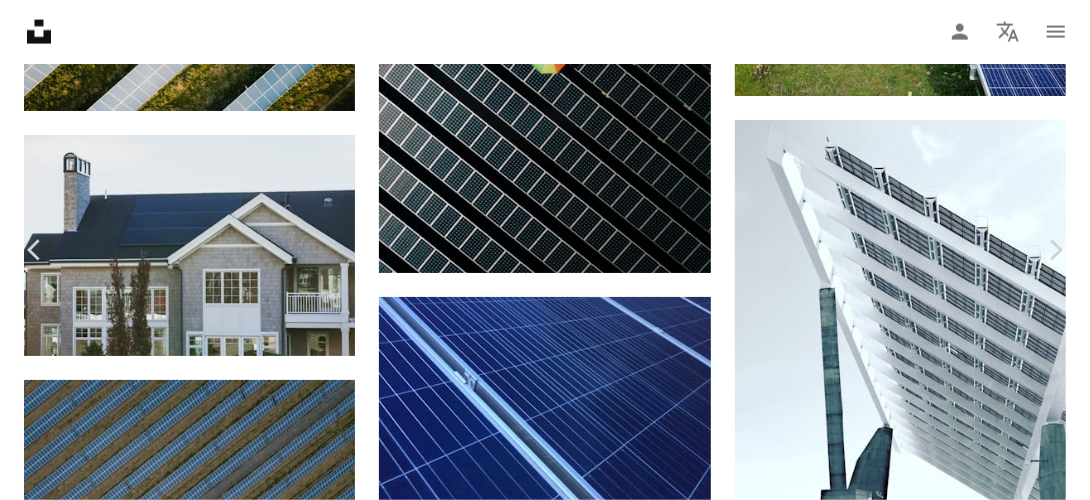 click on "Chevron down" 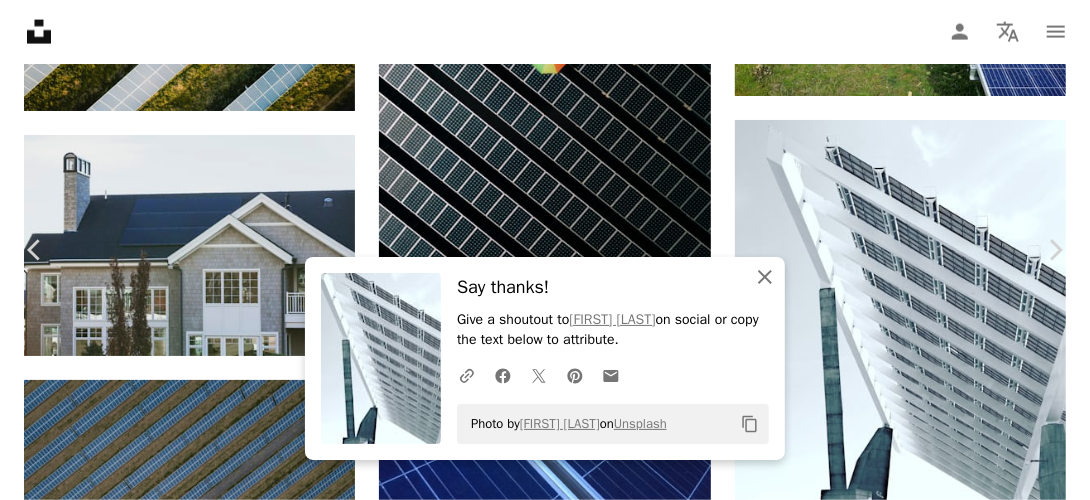 click on "An X shape" 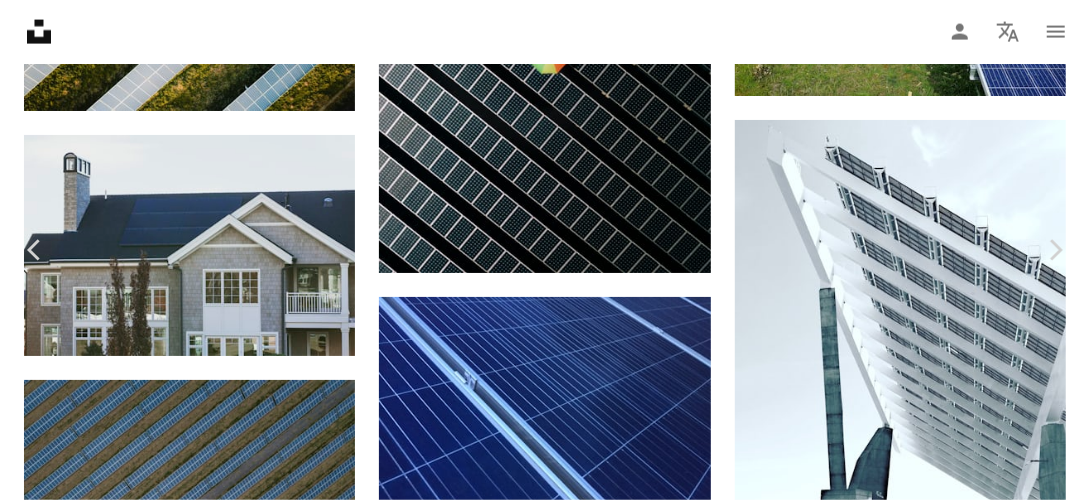 scroll, scrollTop: 200, scrollLeft: 0, axis: vertical 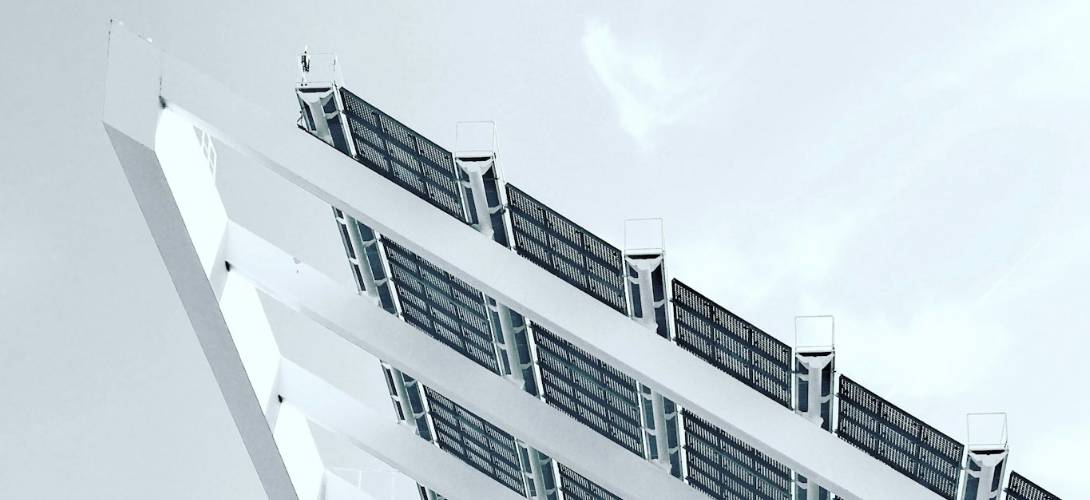 drag, startPoint x: 624, startPoint y: 308, endPoint x: 410, endPoint y: 240, distance: 224.54398 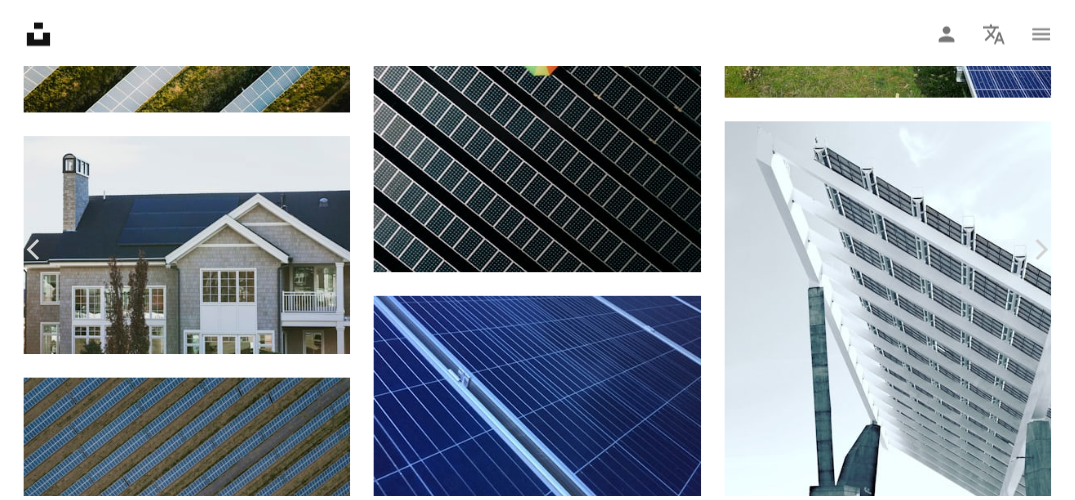 scroll, scrollTop: 168, scrollLeft: 0, axis: vertical 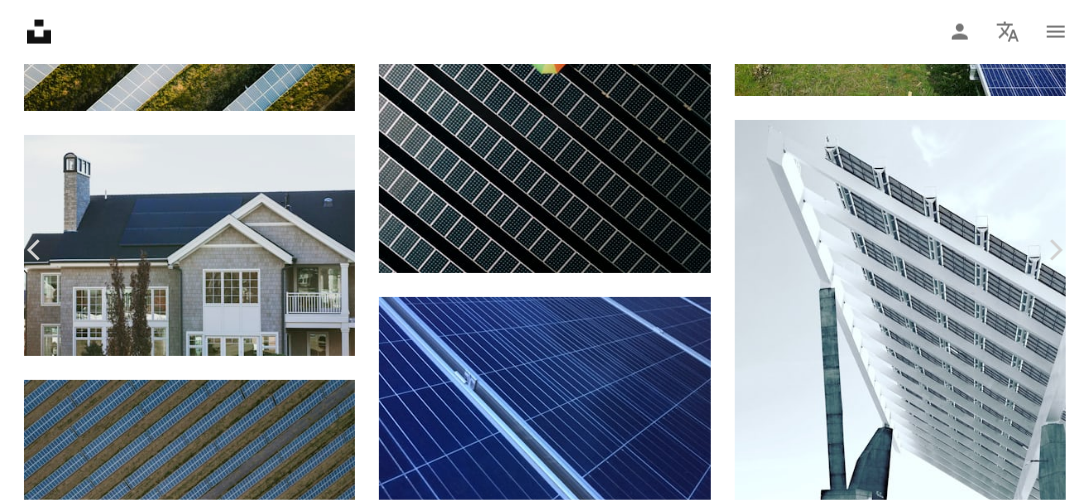 click on "[FIRST] [LAST] departive A heart A plus sign Download free Chevron down" at bounding box center (537, 4920) 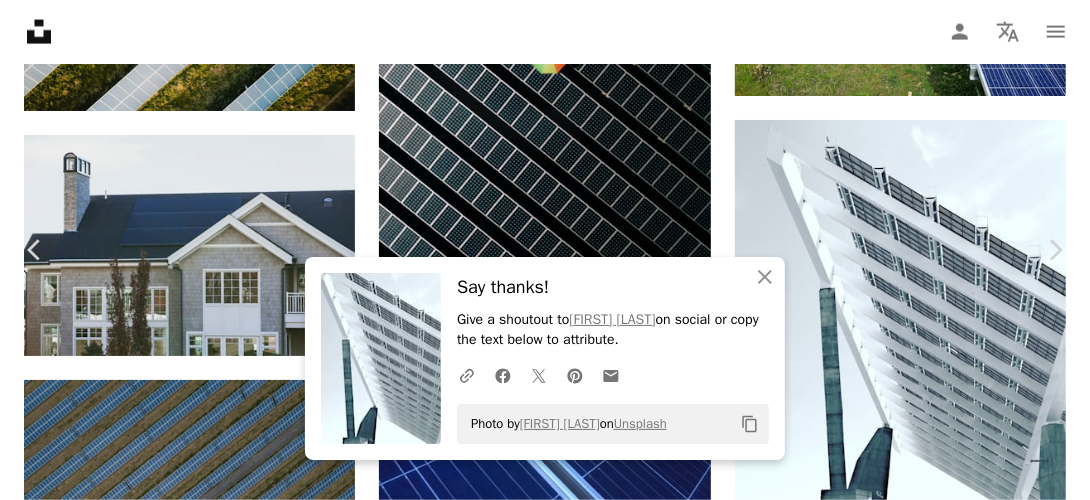 click on "An X shape Chevron left Chevron right An X shape Close Say thanks! Give a shoutout to  [FIRST] [LAST]  on social or copy the text below to attribute. A URL sharing icon (chains) Facebook icon X (formerly Twitter) icon Pinterest icon An envelope Photo by  [FIRST] [LAST]  on  Unsplash
Copy content [FIRST] [LAST] departive A heart A plus sign Download free Chevron down Zoom in Views 4,879,139 Downloads 37,147 Featured in Photos ,  Architecture & Interiors ,  Sustainability A forward-right arrow Share Info icon Info More Actions Weekend Cycle A map marker [CITY], [CITY], [COUNTRY] Calendar outlined Published on  July 31, 2017 Camera Apple, iPhone 7 Plus Safety Free to use under the  Unsplash License business building sea architecture urban solar panel [CITY] glass cycling skyscraper steel cycle facade arquitectura edificio city grey energy [COUNTRY] office building Free pictures Browse premium related images on iStock  |  Save 20% with code UNSPLASH20 View more on iStock  ↗ A heart" at bounding box center (545, 5139) 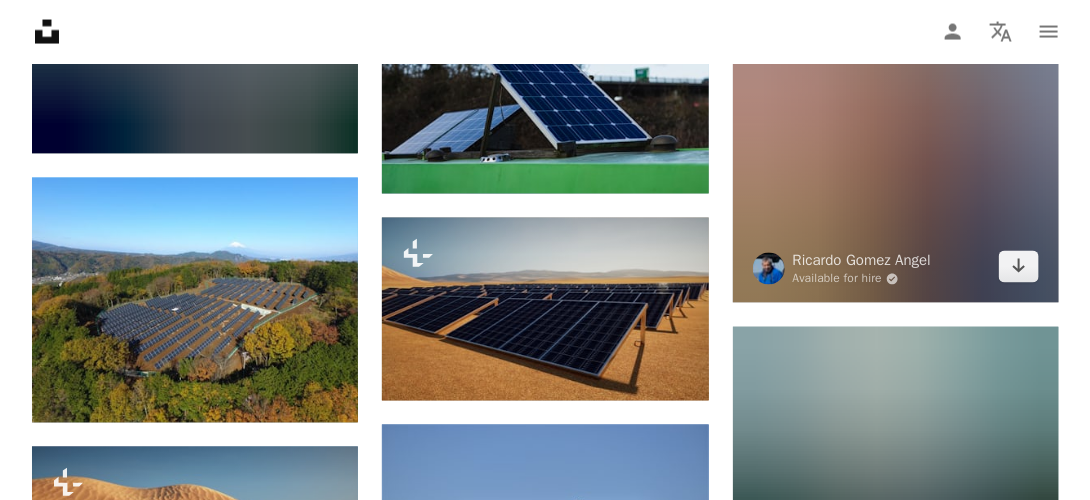 scroll, scrollTop: 8676, scrollLeft: 0, axis: vertical 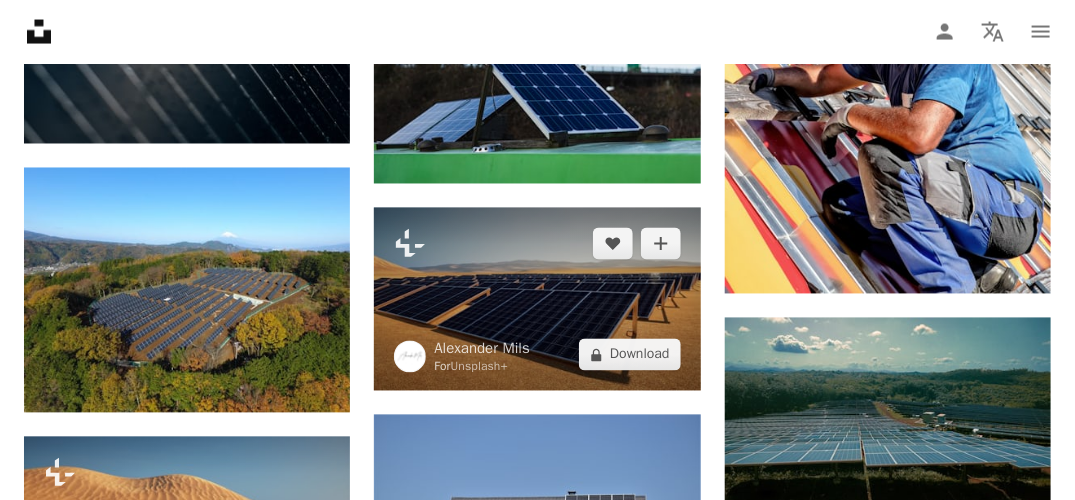 click at bounding box center (537, 300) 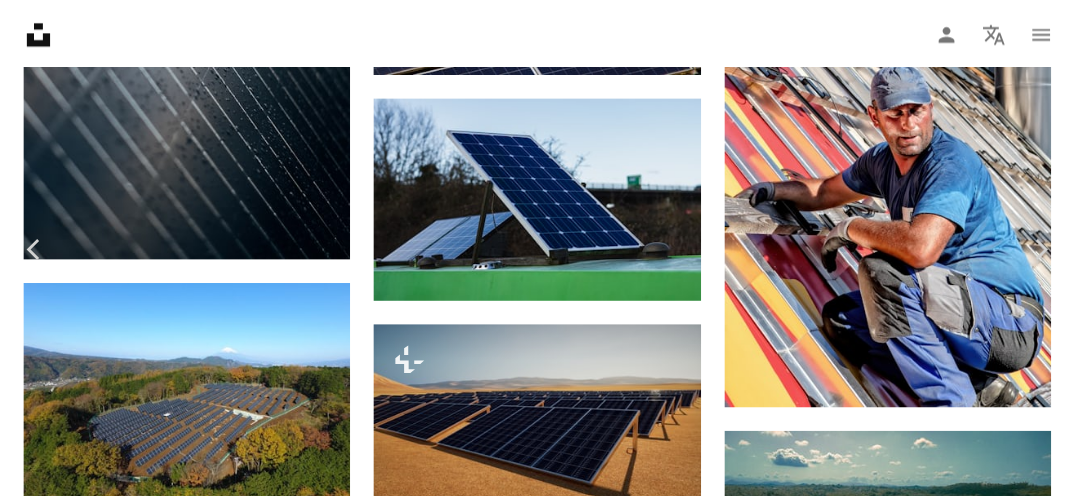 scroll, scrollTop: 300, scrollLeft: 0, axis: vertical 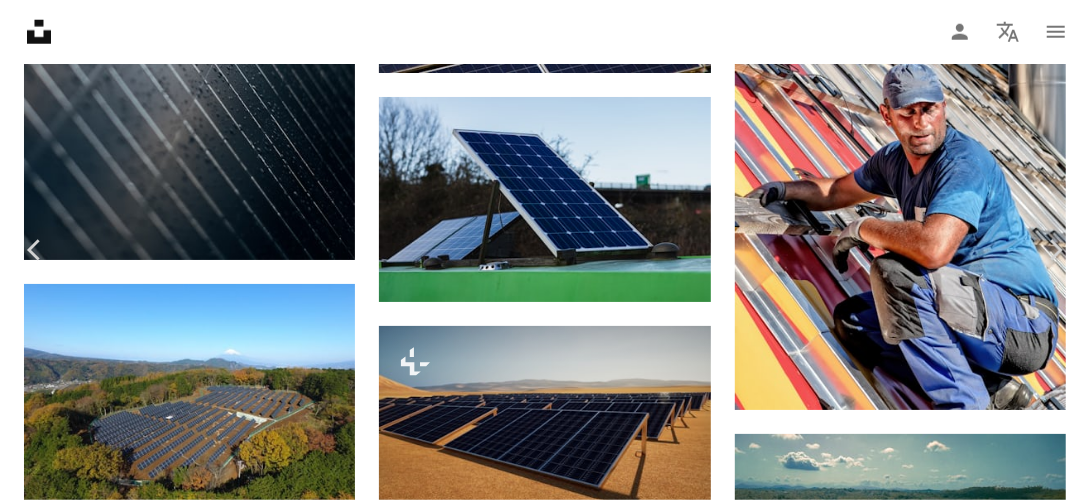 click on "A lock Download" at bounding box center [929, 3516] 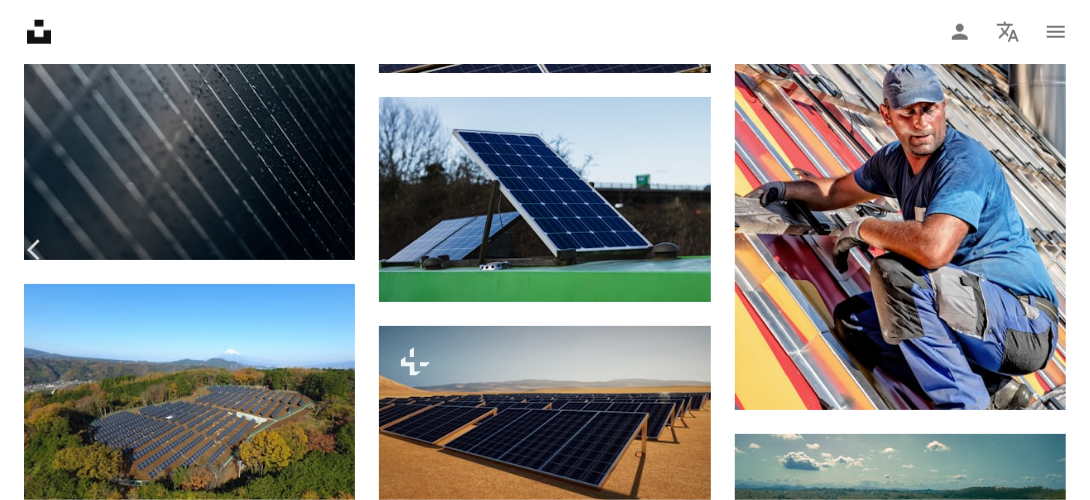 click on "An X shape Premium, ready to use images. Get unlimited access. A plus sign Members-only content added monthly A plus sign Unlimited royalty-free downloads A plus sign Illustrations  New A plus sign Enhanced legal protections yearly 62%  off monthly €16   €6 EUR per month * Get  Unsplash+ * When paid annually, billed upfront  €72 Taxes where applicable. Renews automatically. Cancel anytime." at bounding box center (545, 3735) 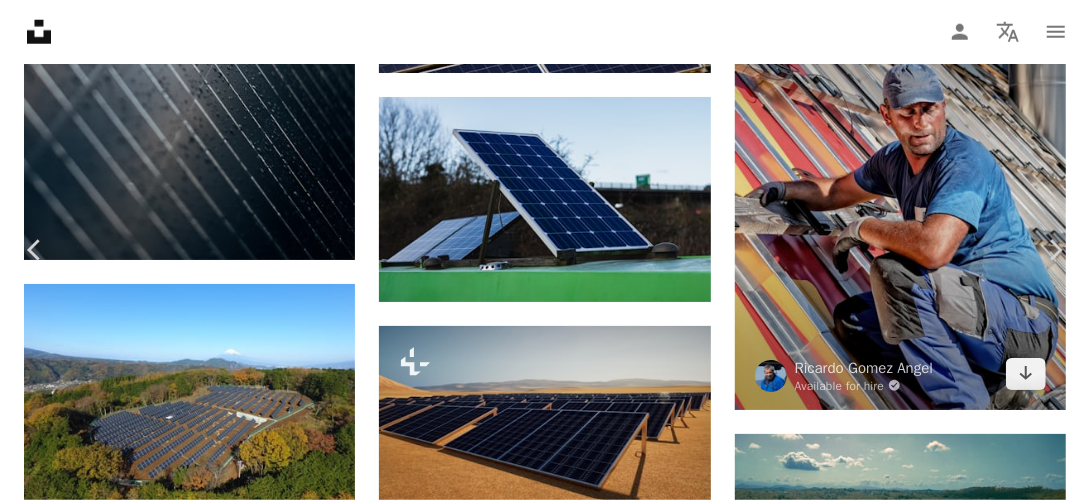 click on "An X shape Chevron left Chevron right An X shape Close [FIRST] [LAST] For  Unsplash+ A heart A plus sign A lock Download Zoom in A forward-right arrow Share More Actions Calendar outlined Published on  March 28, 2023 Safety Licensed under the  Unsplash+ License desert solar panel environment solar renewable energy render wind turbine green energy modern electric environmental protection solar power renewable wind power renewables cgi glossy enery Creative Commons images From this series Chevron right Plus sign for Unsplash+ Plus sign for Unsplash+ Plus sign for Unsplash+ Plus sign for Unsplash+ Plus sign for Unsplash+ Plus sign for Unsplash+ Plus sign for Unsplash+ Plus sign for Unsplash+ Plus sign for Unsplash+ Plus sign for Unsplash+ Related images Plus sign for Unsplash+ A heart A plus sign [FIRST] [LAST] For  Unsplash+ A lock Download Plus sign for Unsplash+ A heart A plus sign [FIRST] [LAST] For  Unsplash+ A lock Download Plus sign for Unsplash+ A heart A plus sign [FIRST] [LAST] For  Unsplash+ A lock Download A heart For" at bounding box center (545, 3735) 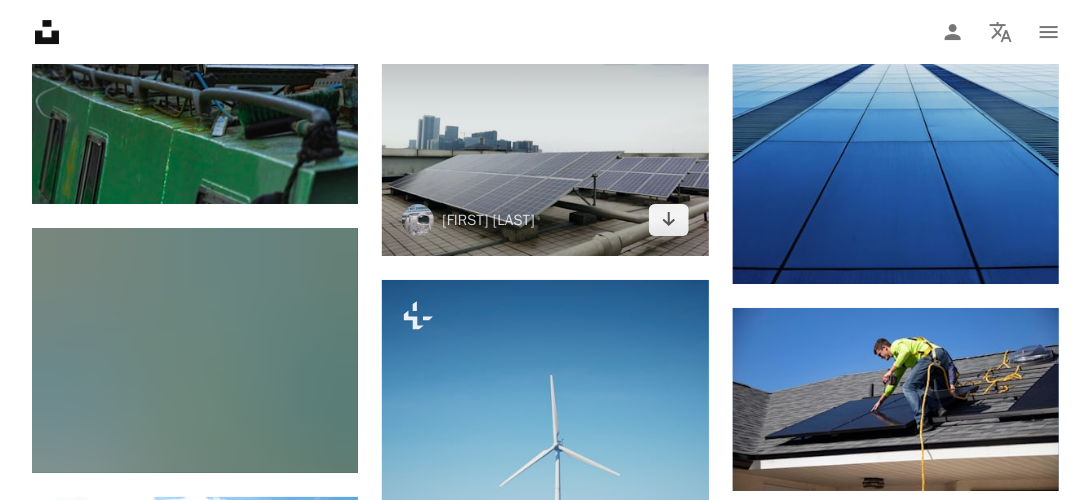scroll, scrollTop: 9876, scrollLeft: 0, axis: vertical 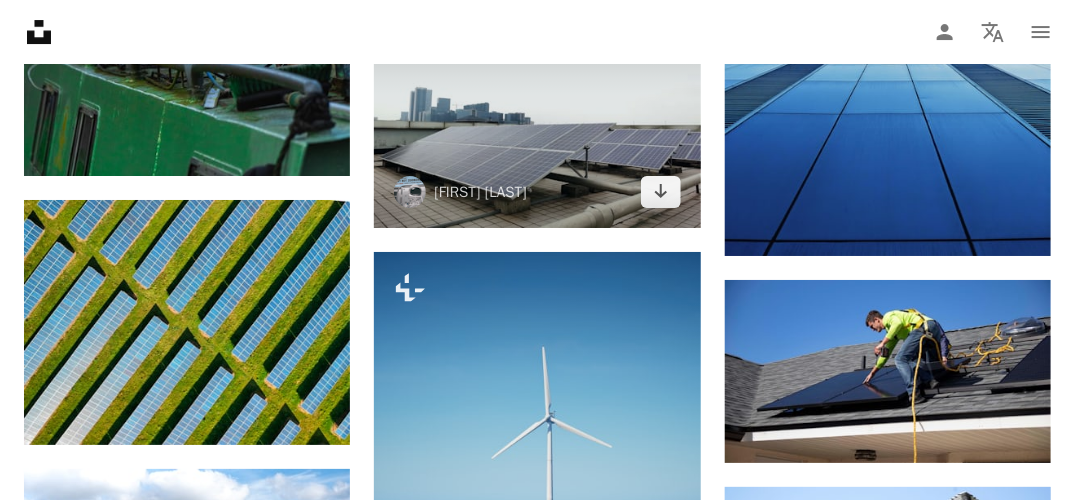 click at bounding box center [537, 106] 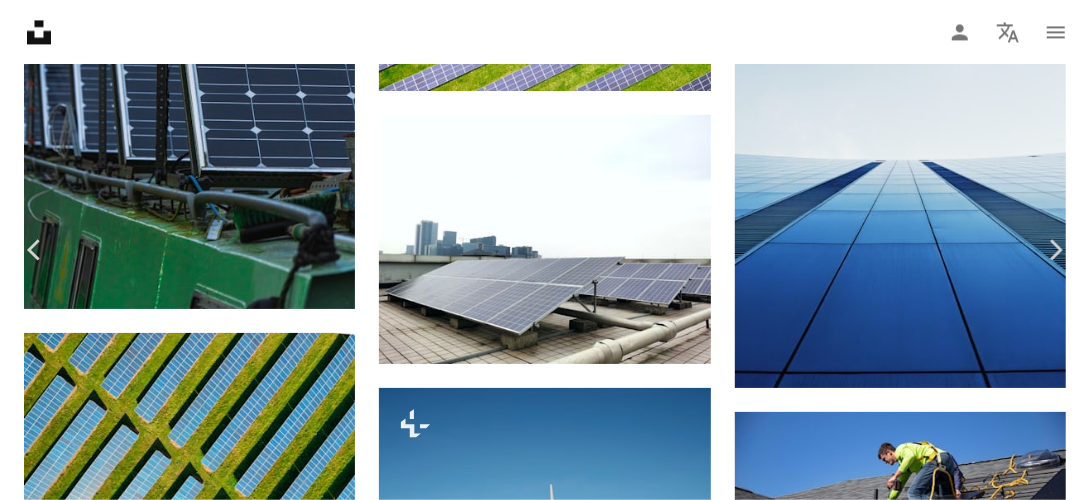 click on "Chevron down" 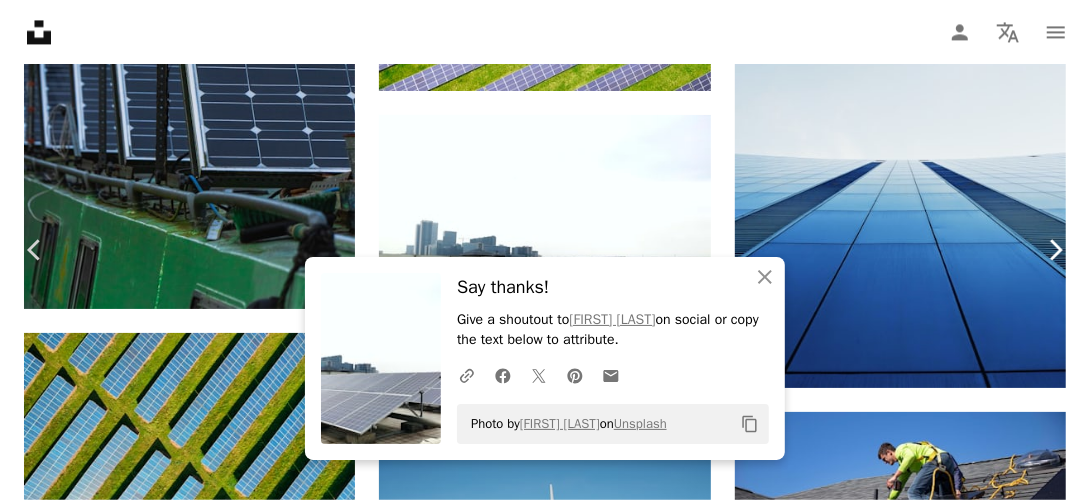 click on "Chevron right" at bounding box center (1055, 250) 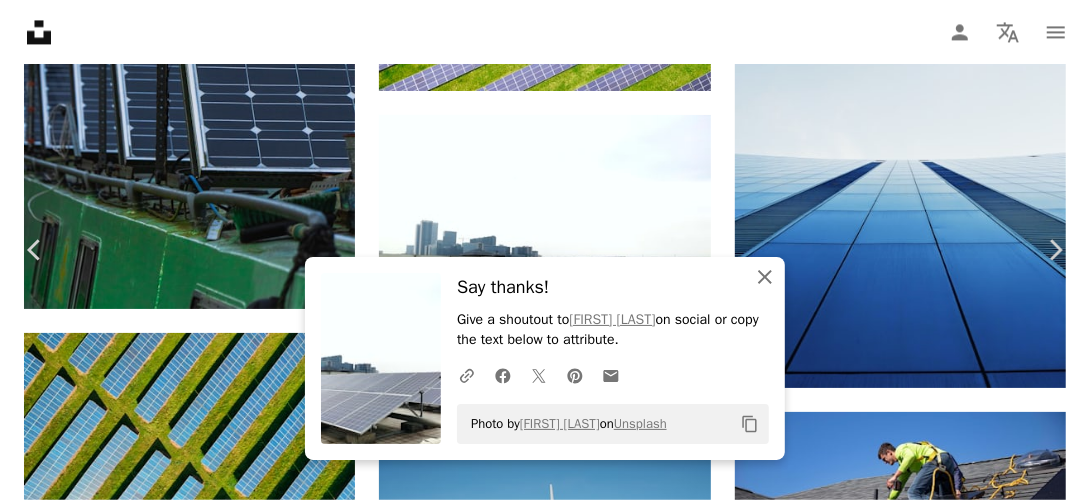 click on "An X shape" 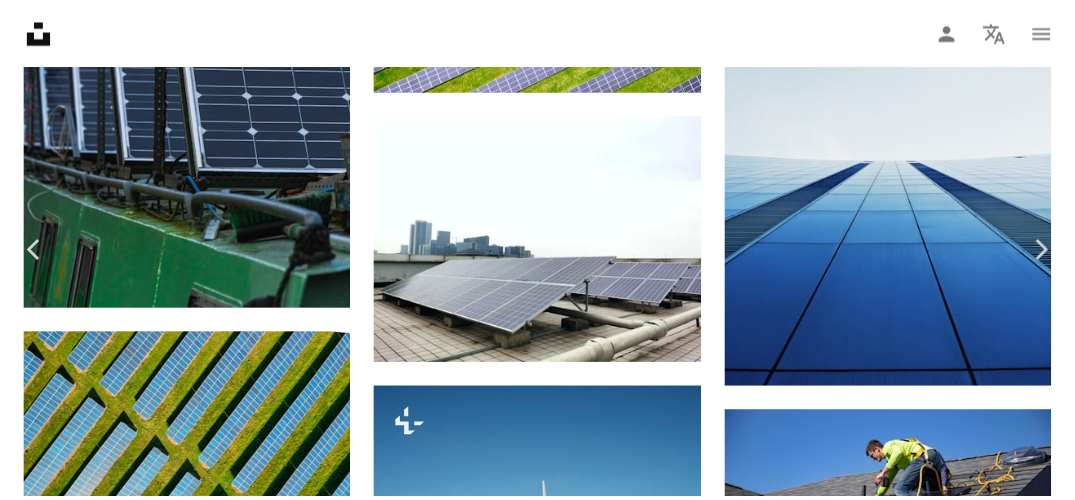 scroll, scrollTop: 400, scrollLeft: 0, axis: vertical 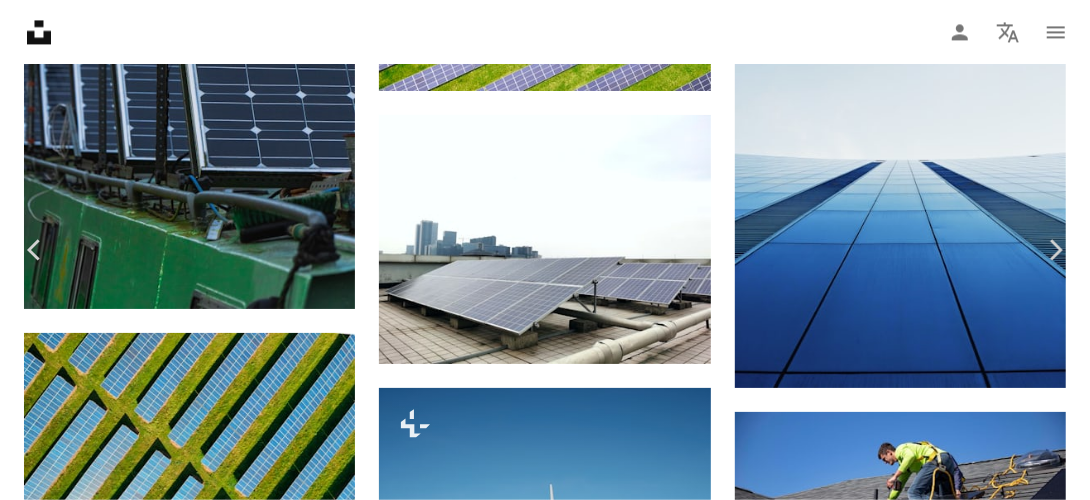 click on "[FIRST] [LAST] For  Unsplash+ A heart A plus sign A lock Download Zoom in A forward-right arrow Share More Actions Calendar outlined Published on  March 28, 2023 Safety Licensed under the  Unsplash+ License green grass solar panel environment electricity industry renewable energy render power wind turbine solar energy windmill electric solar farm turbine renewables propeller Free images From this series Chevron right Plus sign for Unsplash+ Plus sign for Unsplash+ Plus sign for Unsplash+ Plus sign for Unsplash+ Plus sign for Unsplash+ Plus sign for Unsplash+ Plus sign for Unsplash+ Plus sign for Unsplash+ Plus sign for Unsplash+ Plus sign for Unsplash+ Related images Plus sign for Unsplash+ A heart A plus sign [FIRST] [LAST] For  Unsplash+ A lock Download Plus sign for Unsplash+ A heart A plus sign [FIRST] [LAST] For  Unsplash+ A lock Download Plus sign for Unsplash+ A heart A plus sign [FIRST] [LAST] For  Unsplash+ A lock Download Plus sign for Unsplash+ A heart For  For" at bounding box center (545, 4513) 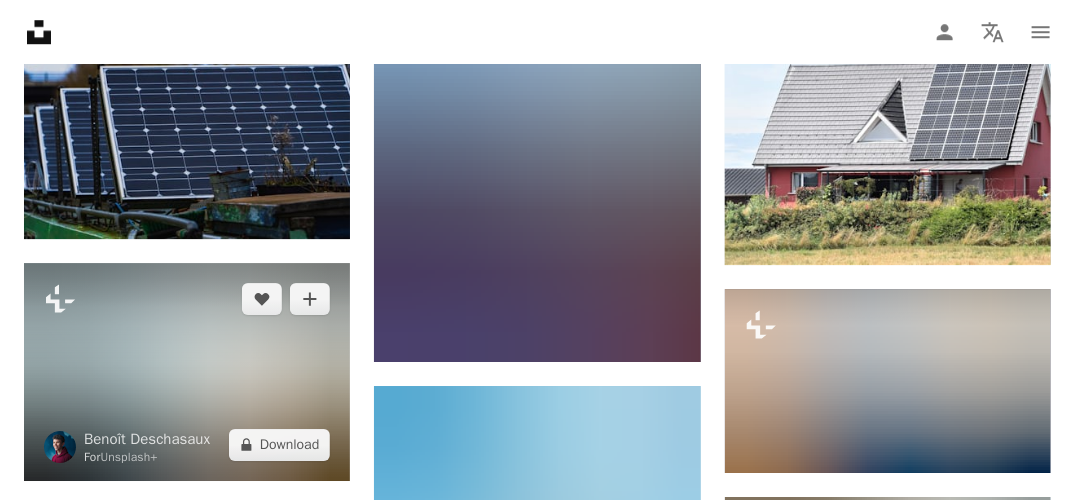 scroll, scrollTop: 11876, scrollLeft: 0, axis: vertical 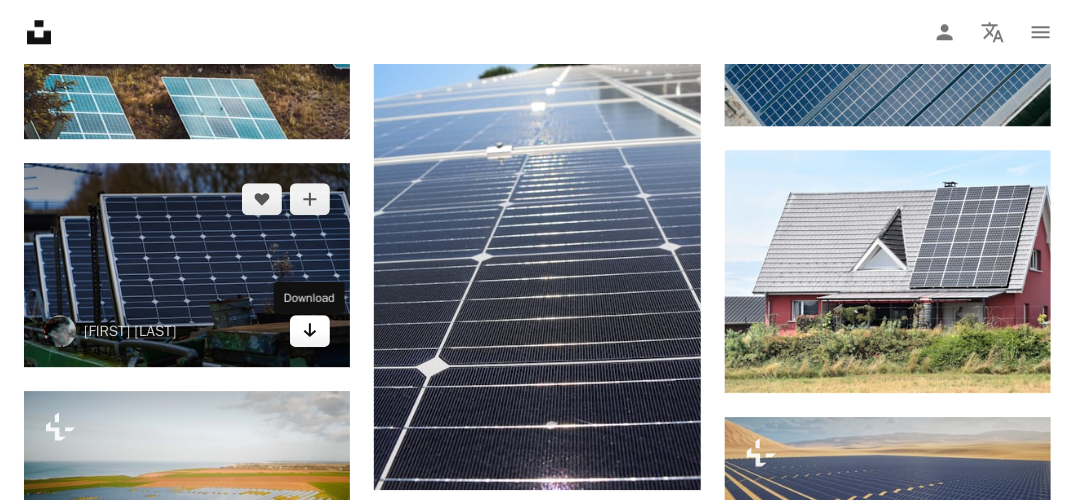 click on "Arrow pointing down" 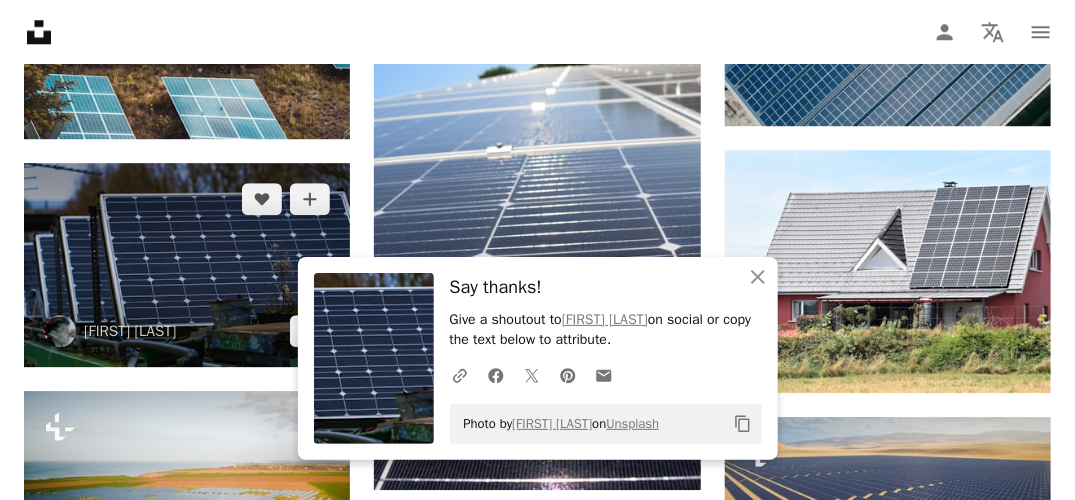 click at bounding box center (187, 265) 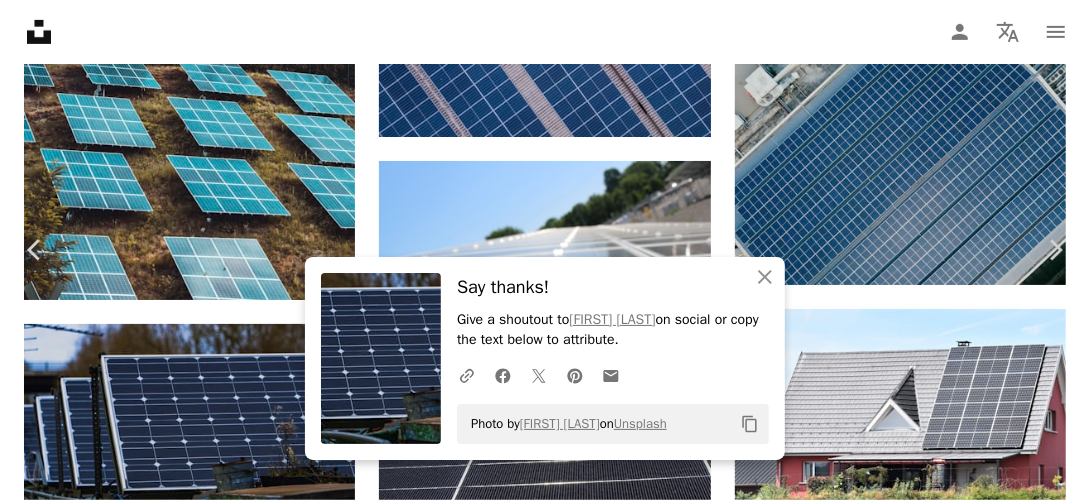 click on "Chevron down" 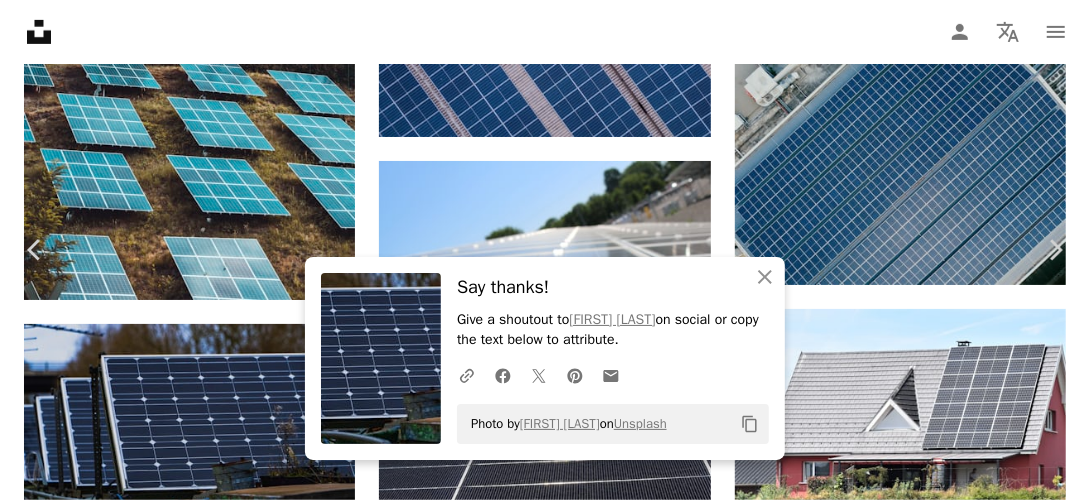 click on "Say thanks! Give a shoutout to  [FIRST] [LAST]  on social or copy the text below to attribute. A URL sharing icon (chains) Facebook icon X (formerly Twitter) icon Pinterest icon An envelope Photo by  [FIRST] [LAST]  on  Unsplash
Copy content [FIRST] [LAST] [LAST] A heart A plus sign Download free Chevron down Zoom in Views 1,060,354 Downloads 6,083 Featured in Technology A forward-right arrow Share Info icon Info More Actions Calendar outlined Published on  March 26, 2021 Camera SONY, ILCE-6400 Safety Free to use under the  Unsplash License technology tech sun energy solar panel electricity solar renewable energy solar panels solar energy solar power sustainable energy no people environmental conservation solar panels on roof fuel and power generation alternative energy enviromentally sustainable solar panels in a row grey HD Wallpapers Browse premium related images on iStock  |  Save 20% with code UNSPLASH20 View more on iStock  ↗ Related images A heart" at bounding box center (545, 4314) 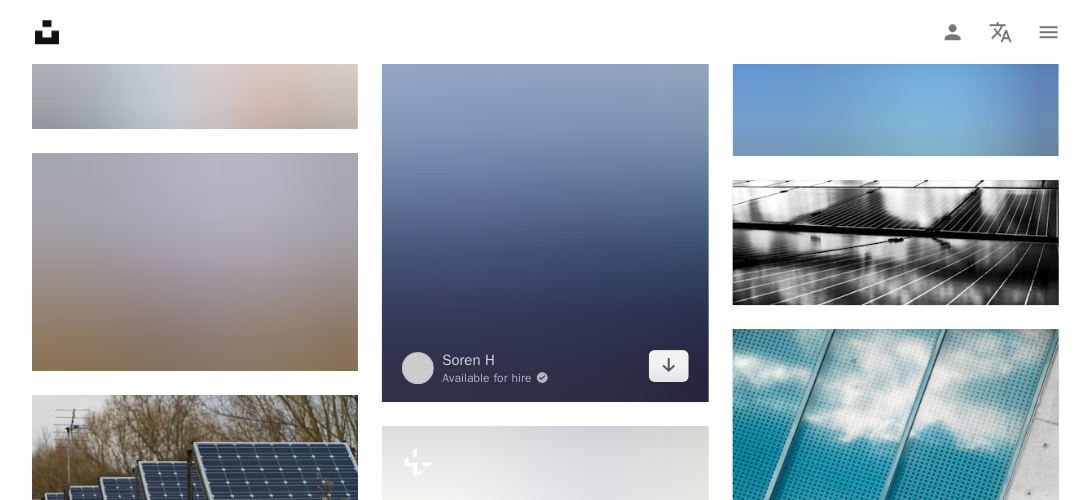 scroll, scrollTop: 16976, scrollLeft: 0, axis: vertical 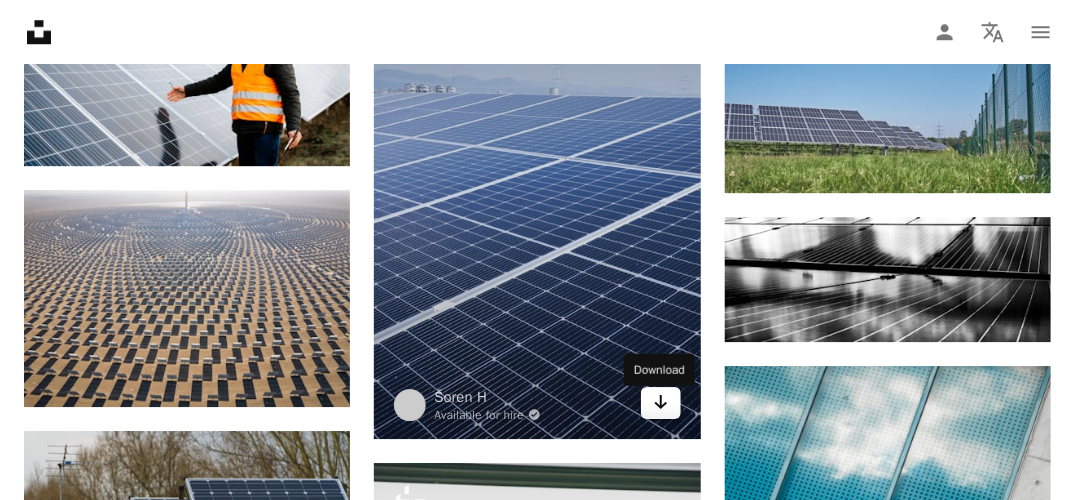 click on "Arrow pointing down" 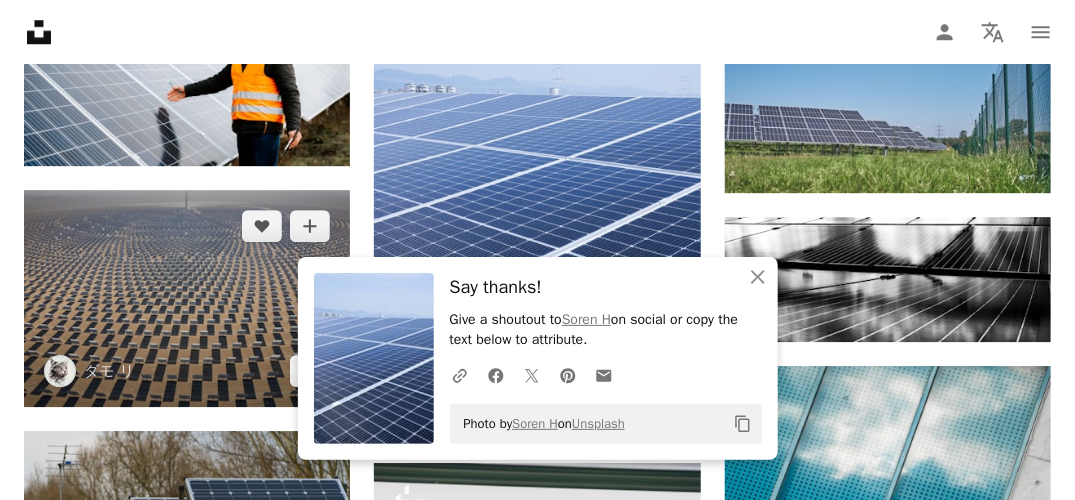 click at bounding box center [187, 298] 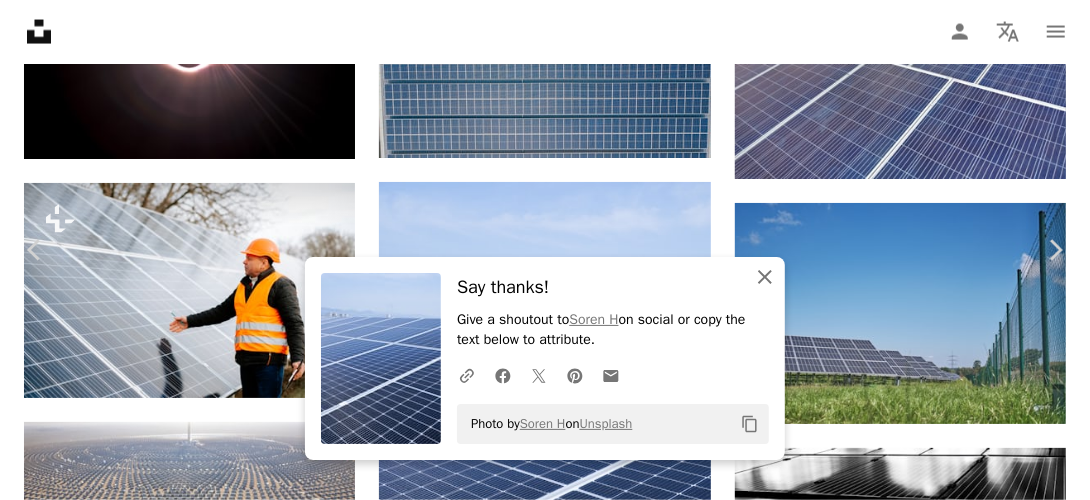 click on "An X shape Close" at bounding box center (765, 277) 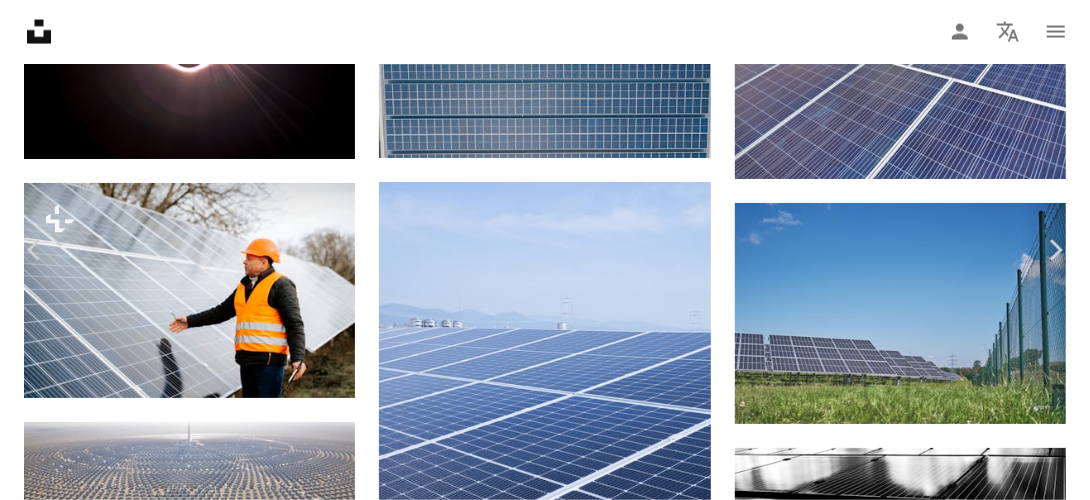 scroll, scrollTop: 0, scrollLeft: 0, axis: both 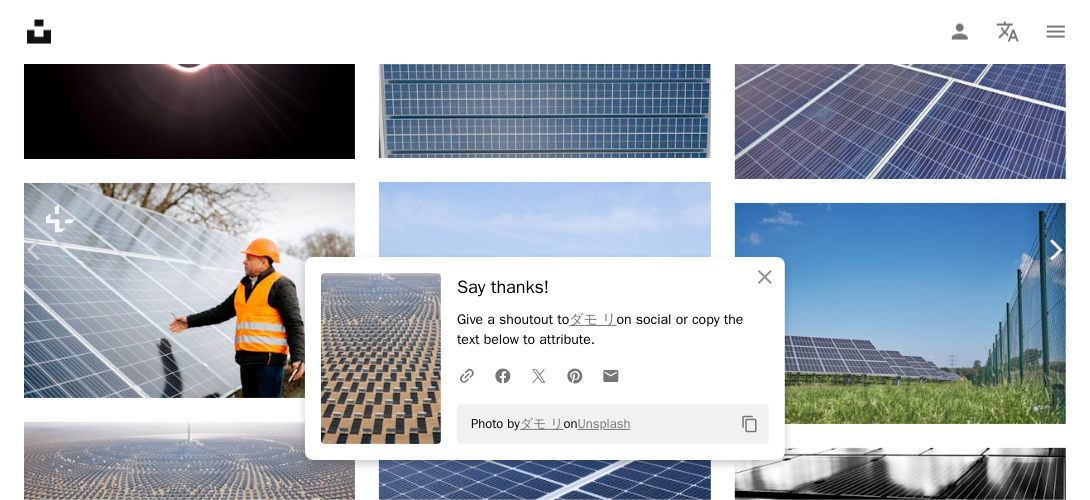click on "Chevron right" at bounding box center [1055, 250] 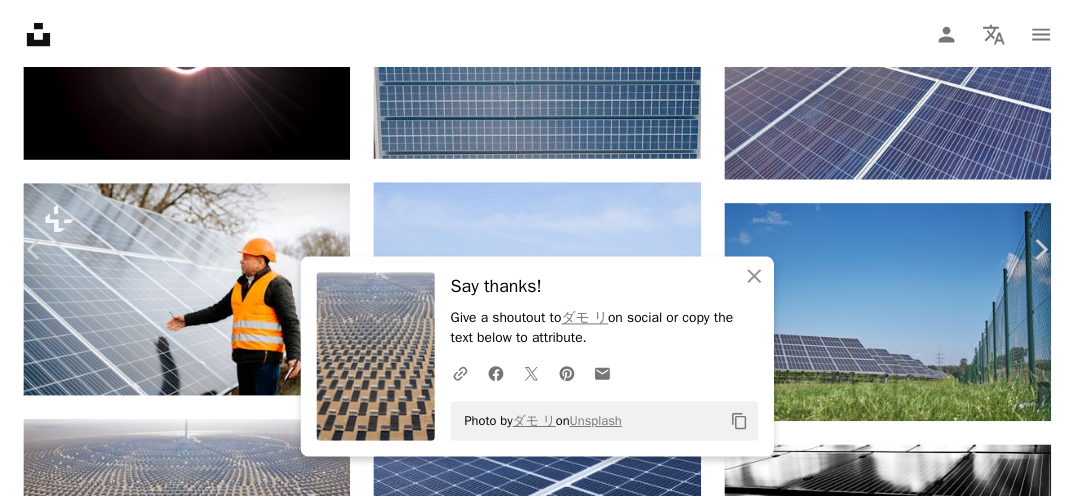 scroll, scrollTop: 0, scrollLeft: 0, axis: both 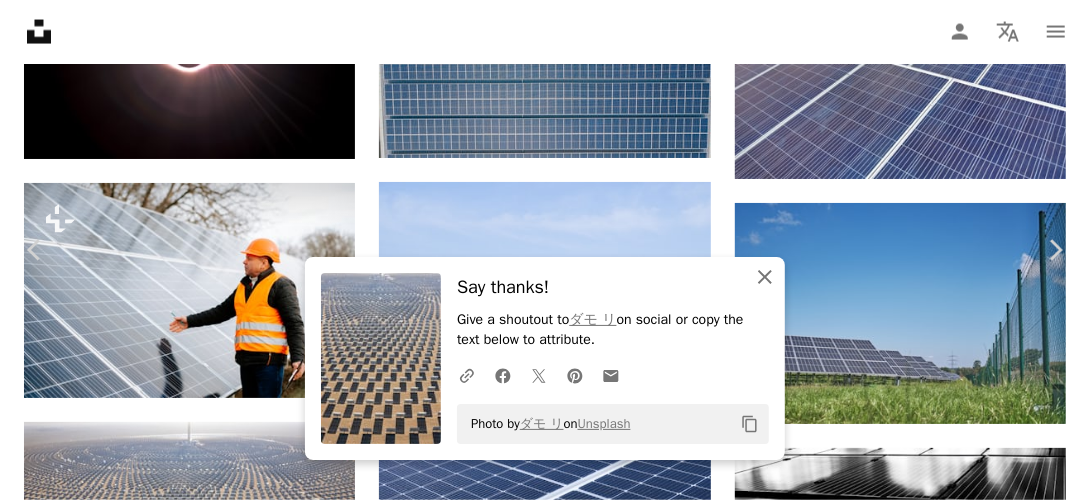click on "An X shape" 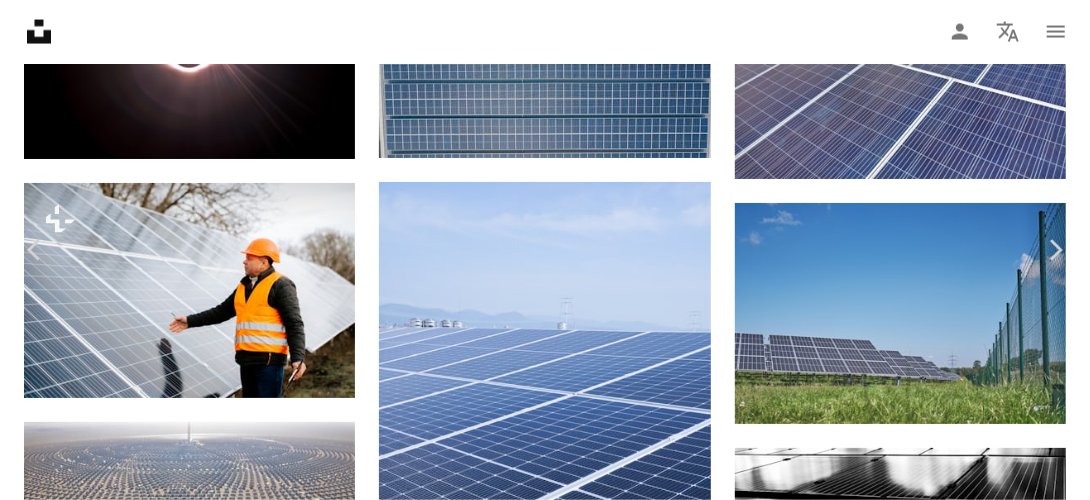 click on "Chevron down" 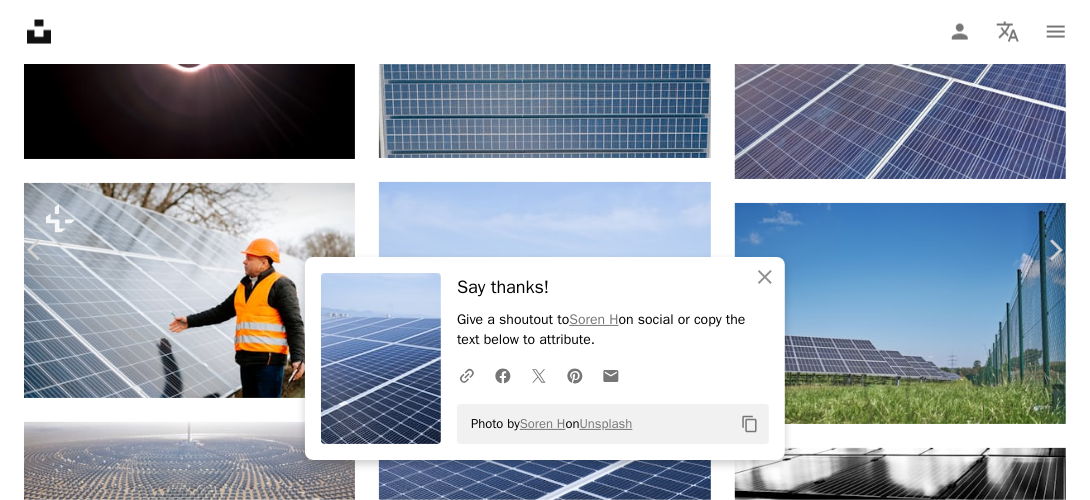 click on "Say thanks! Give a shoutout to  [FIRST] [LAST]  on social or copy the text below to attribute. A URL sharing icon (chains) Facebook icon X (formerly Twitter) icon Pinterest icon An envelope Photo by  [FIRST] [LAST]  on  Unsplash
Copy content [FIRST] [LAST] Available for hire A checkmark inside of a circle A heart A plus sign Download free Chevron down Zoom in Views 132,128 Downloads 4,746 A forward-right arrow Share Info icon Info More Actions solar panel Calendar outlined Published on  March 17, 2023 Camera SONY, ILCE-7M3 Safety Free to use under the  Unsplash License sustainability solar panel environment solar energy eco outdoors solar panels electrical device Backgrounds Browse premium related images on iStock  |  Save 20% with code UNSPLASH20 View more on iStock  ↗ Related images A heart A plus sign [FIRST] [LAST] Available for hire A checkmark inside of a circle Arrow pointing down A heart A plus sign [FIRST] [LAST] Arrow pointing down A heart A plus sign A heart" at bounding box center (545, 3553) 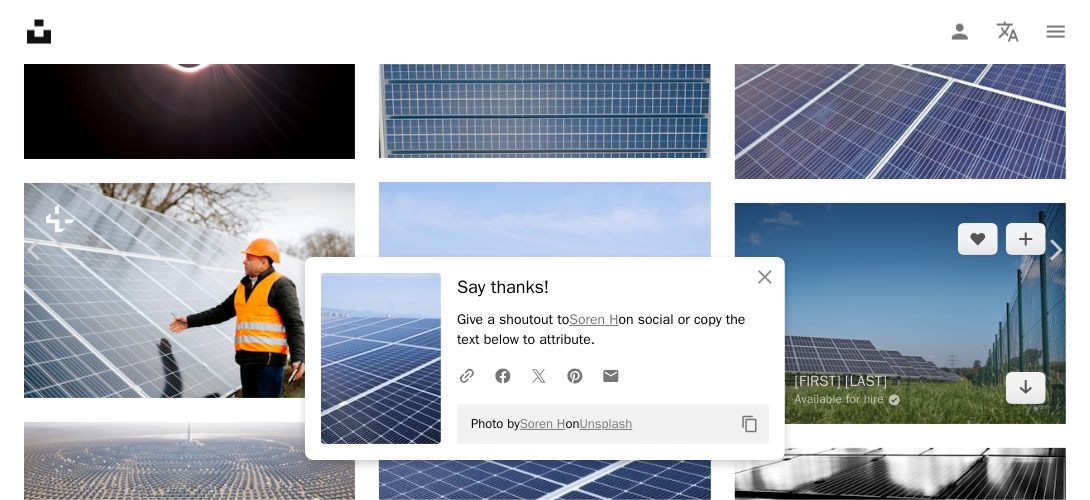 click at bounding box center (900, 313) 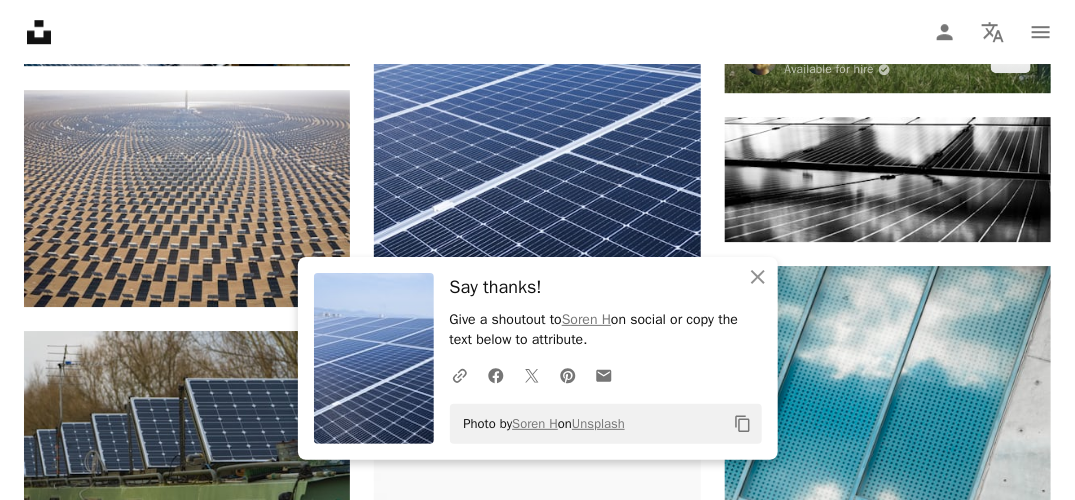 scroll, scrollTop: 16976, scrollLeft: 0, axis: vertical 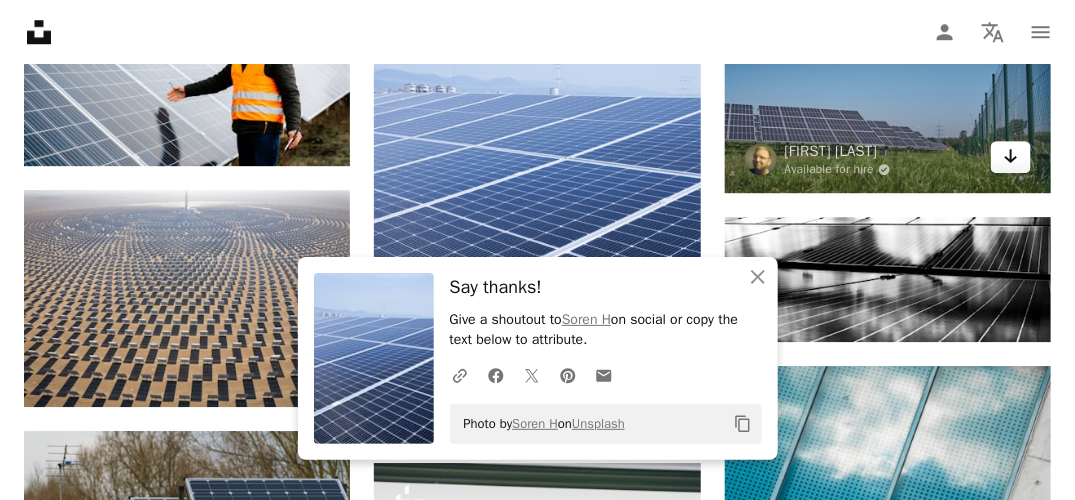 click on "Arrow pointing down" at bounding box center (1011, 157) 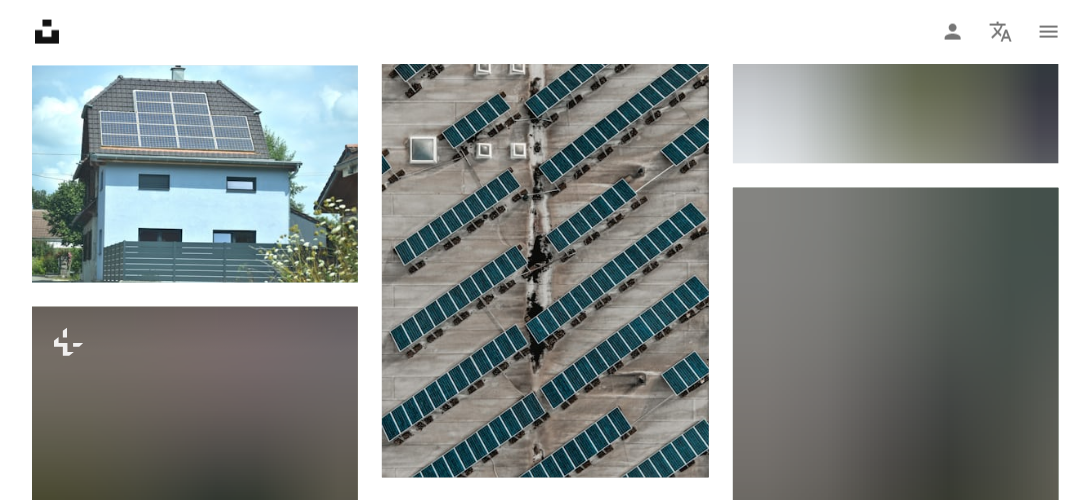 scroll, scrollTop: 18576, scrollLeft: 0, axis: vertical 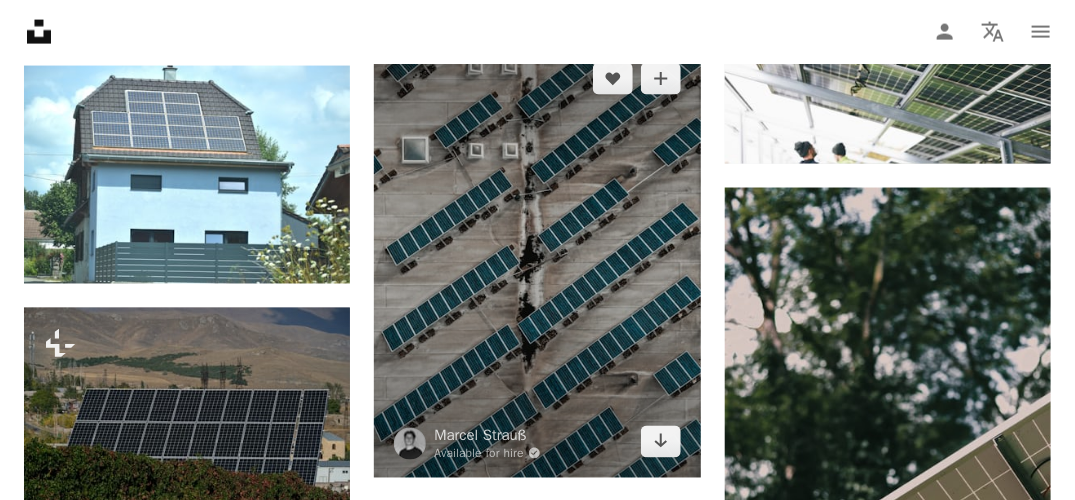 click at bounding box center [537, 260] 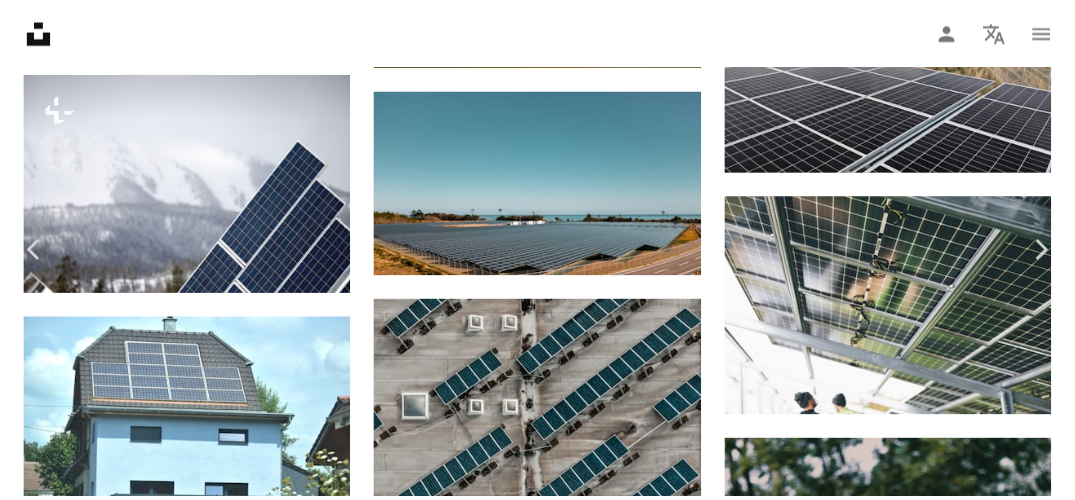 scroll, scrollTop: 100, scrollLeft: 0, axis: vertical 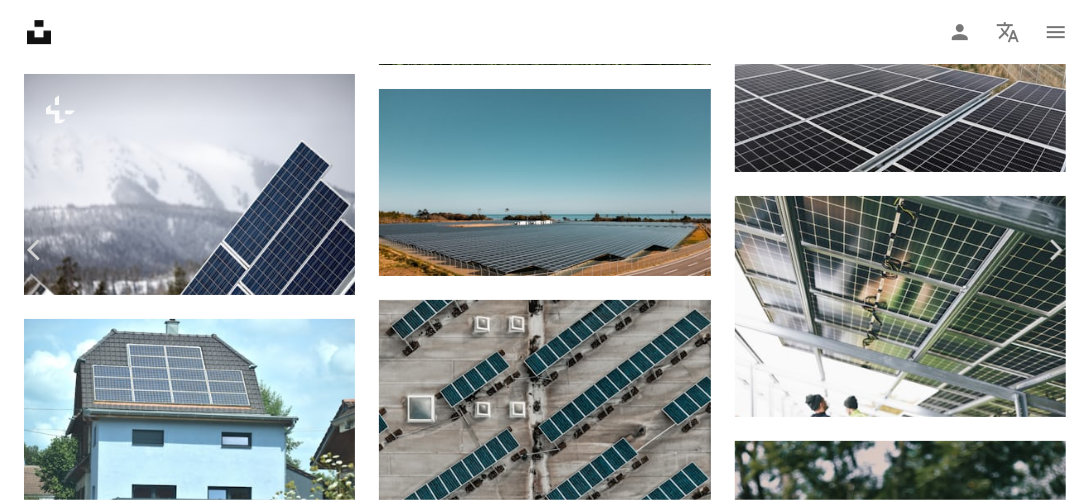 click on "Chevron down" 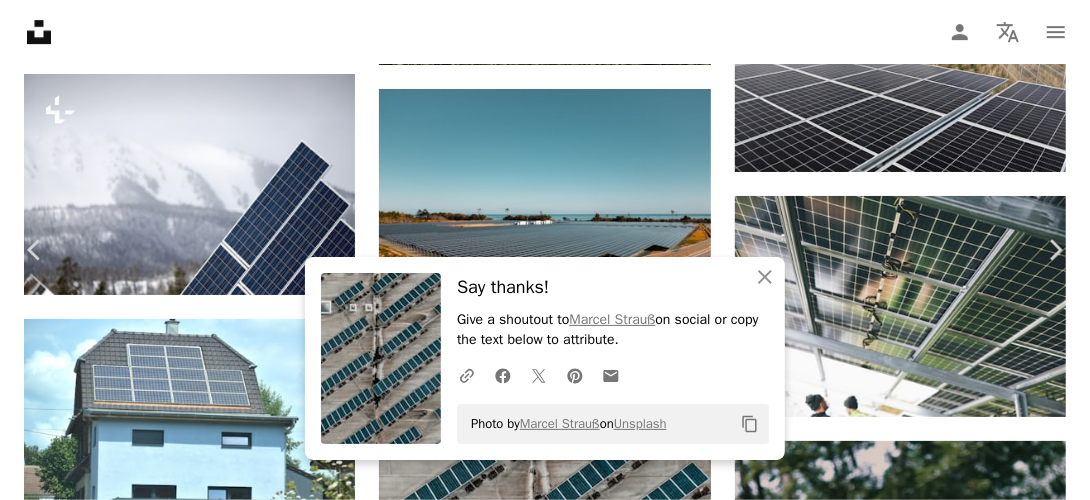 click on "An X shape Chevron left Chevron right An X shape Close Say thanks! Give a shoutout to  [FIRST] [LAST]  on social or copy the text below to attribute. A URL sharing icon (chains) Facebook icon X (formerly Twitter) icon Pinterest icon An envelope Photo by  [FIRST] [LAST]  on  Unsplash
Copy content [FIRST] [LAST] Available for hire A checkmark inside of a circle A heart A plus sign Download free Chevron down Zoom in Views 1,057,038 Downloads 5,491 Featured in Photos ,  Textures A forward-right arrow Share Info icon Info More Actions A map marker [CITY], [COUNTRY] Calendar outlined Published on  May 8, 2021 Camera DJI, FC2204 Safety Free to use under the  Unsplash License texture pattern field solar renewable energy drone fly rooftop dji bird view grey solar panels [COUNTRY] [CITY] electrical device Free pictures Browse premium related images on iStock  |  Save 20% with code UNSPLASH20 View more on iStock  ↗ Related images A heart A plus sign [FIRST] [LAST] Arrow pointing down A heart For  m" at bounding box center [545, 4383] 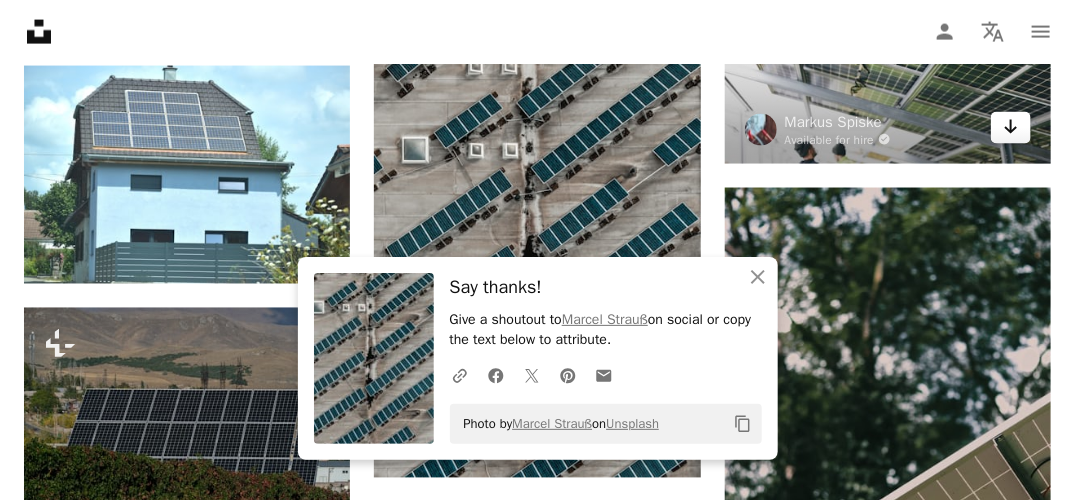 click on "Arrow pointing down" at bounding box center [1011, 128] 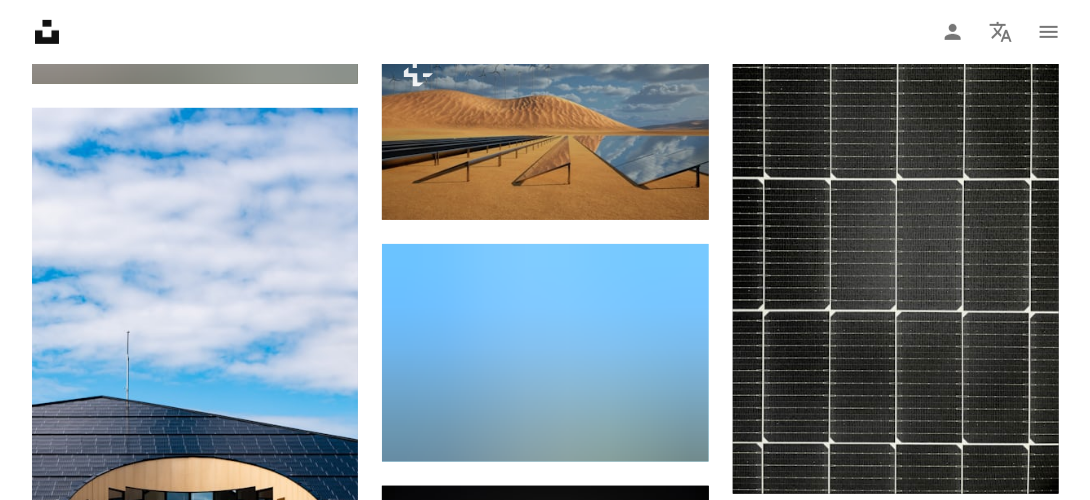 scroll, scrollTop: 20576, scrollLeft: 0, axis: vertical 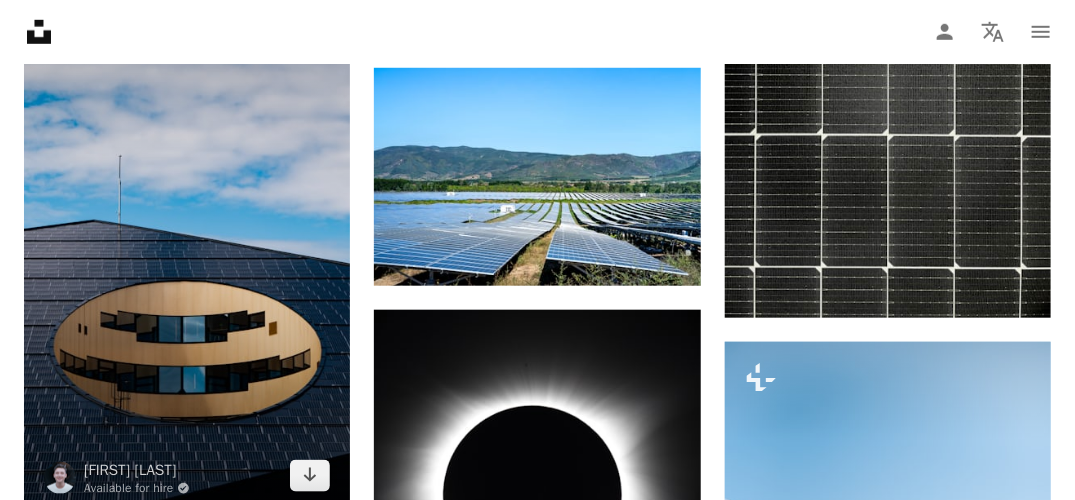 click at bounding box center [187, 222] 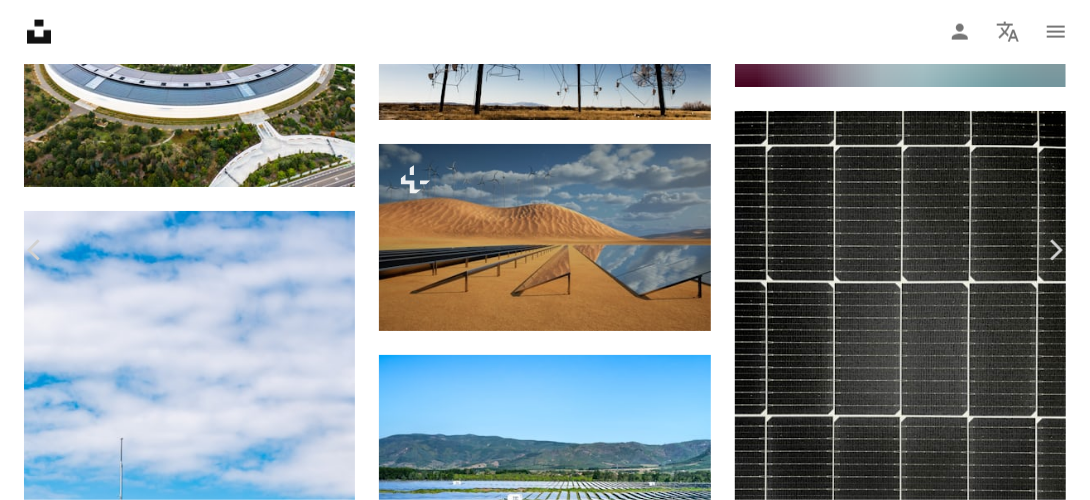 scroll, scrollTop: 300, scrollLeft: 0, axis: vertical 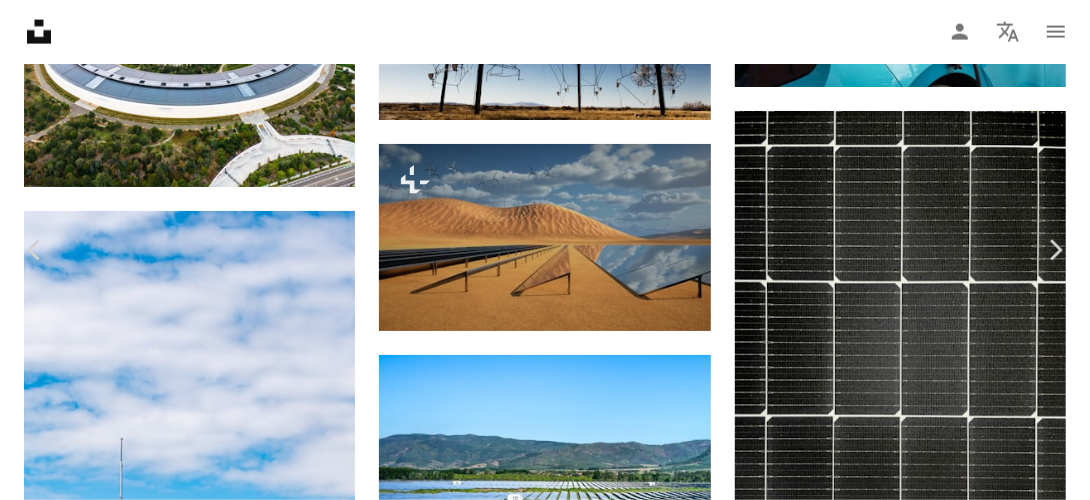 click on "Chevron down" 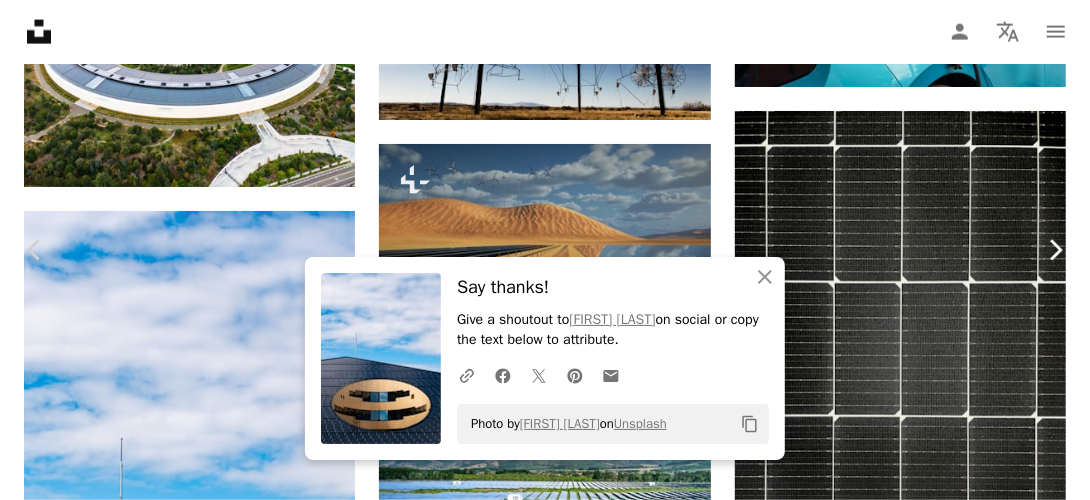 click on "Chevron right" at bounding box center (1055, 250) 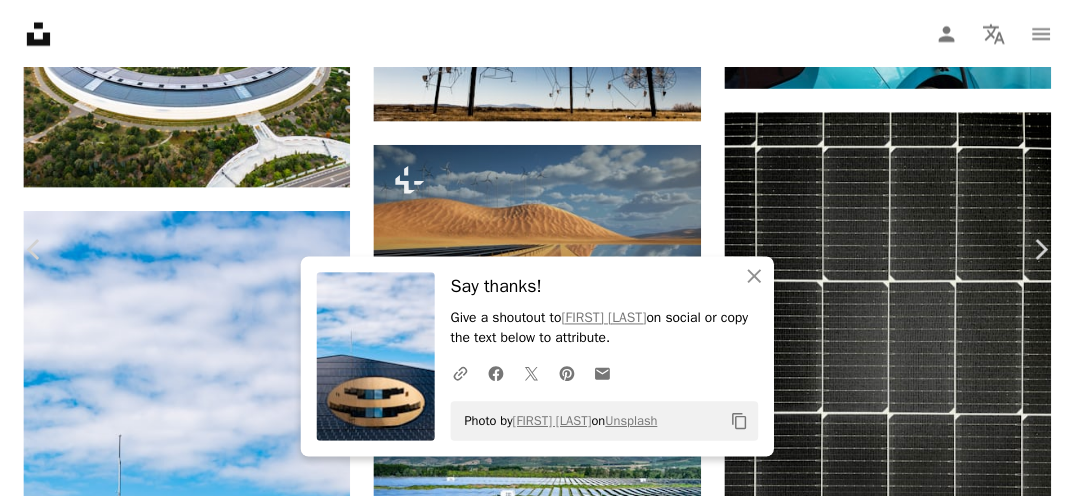 scroll, scrollTop: 0, scrollLeft: 0, axis: both 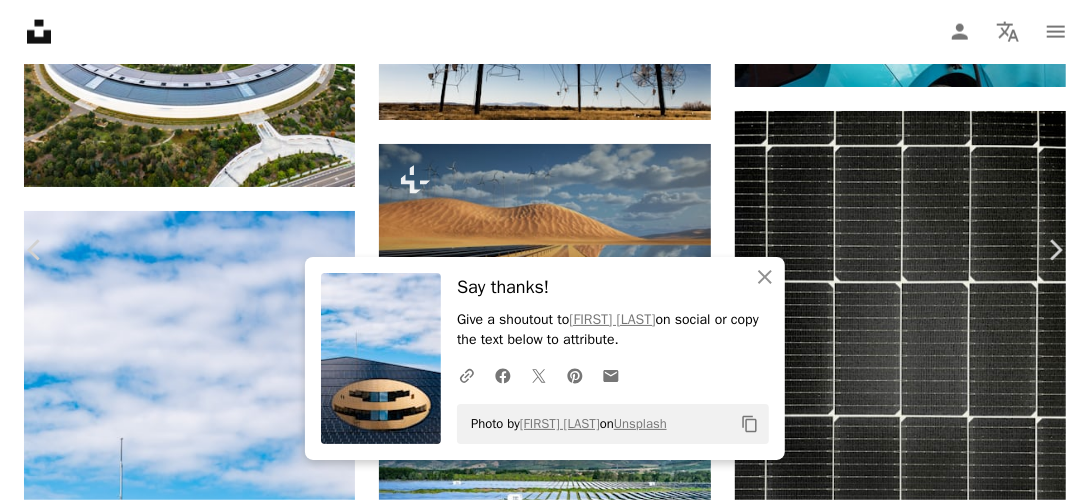 click on "An X shape" at bounding box center [20, 20] 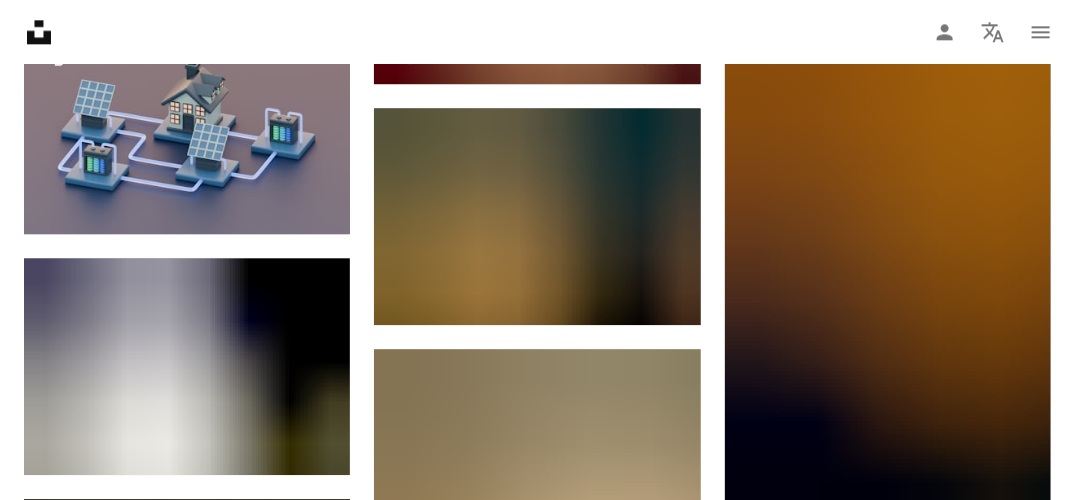 scroll, scrollTop: 24176, scrollLeft: 0, axis: vertical 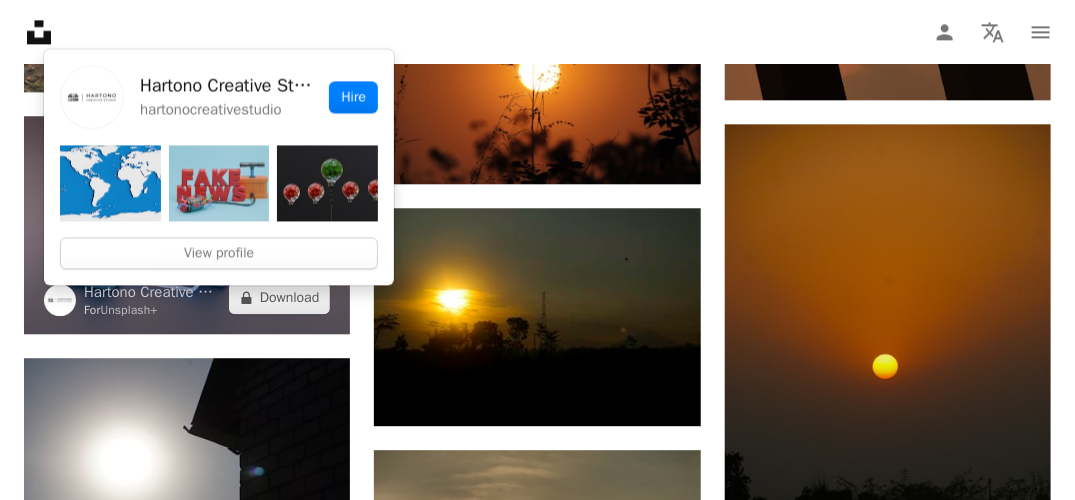 click on "For  Unsplash+" at bounding box center [152, 310] 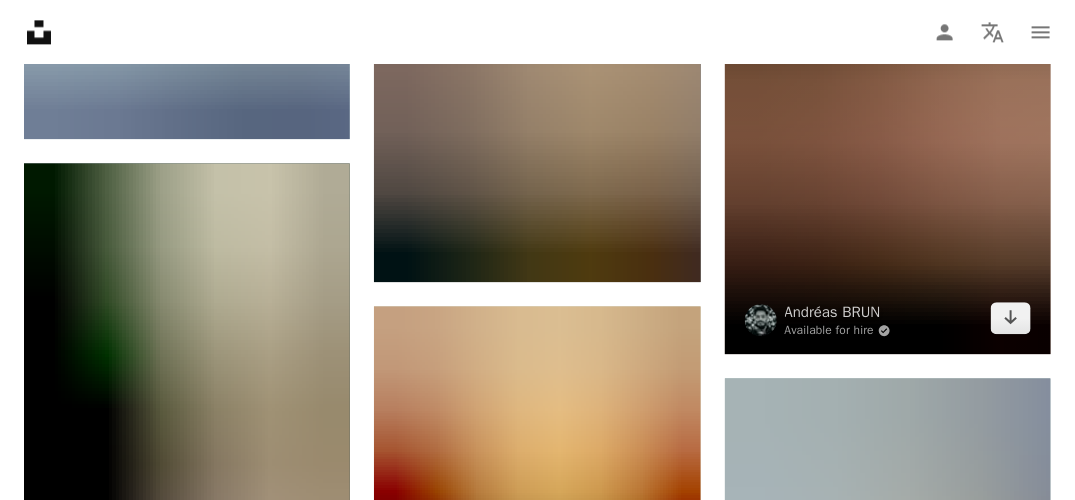 scroll, scrollTop: 89424, scrollLeft: 0, axis: vertical 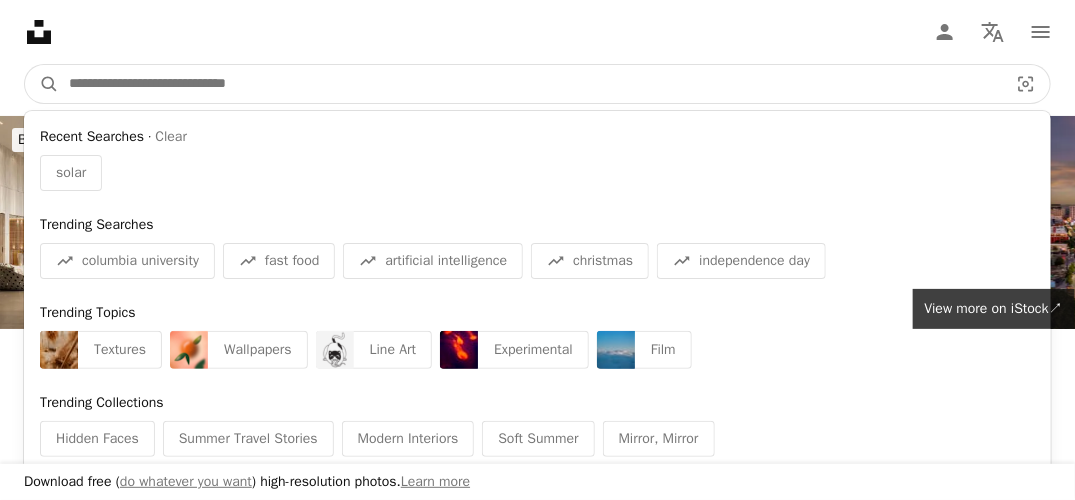 click at bounding box center (530, 84) 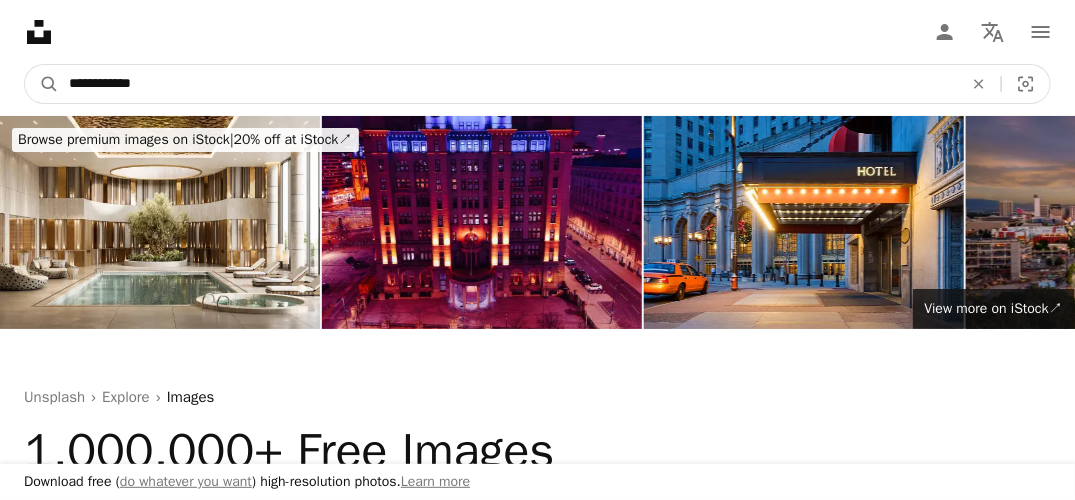 type on "**********" 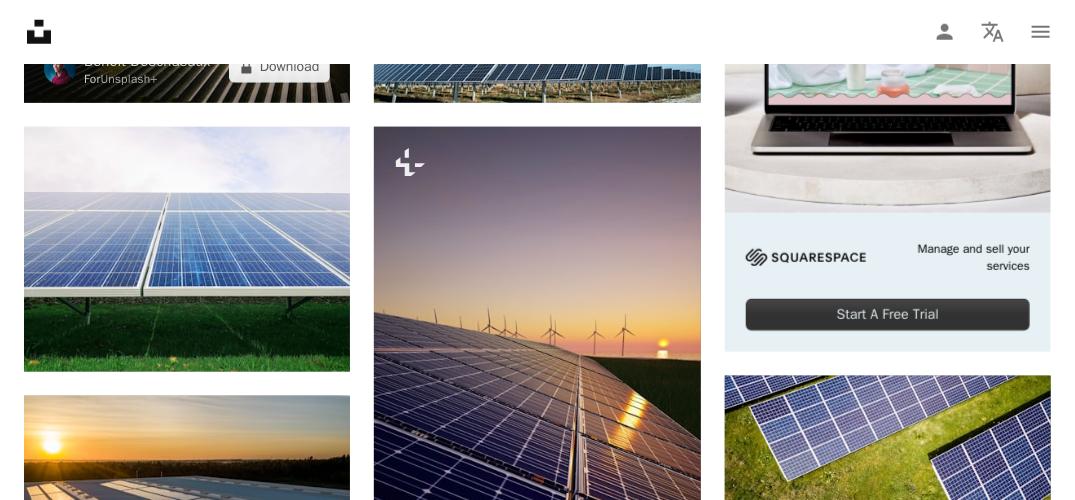 scroll, scrollTop: 700, scrollLeft: 0, axis: vertical 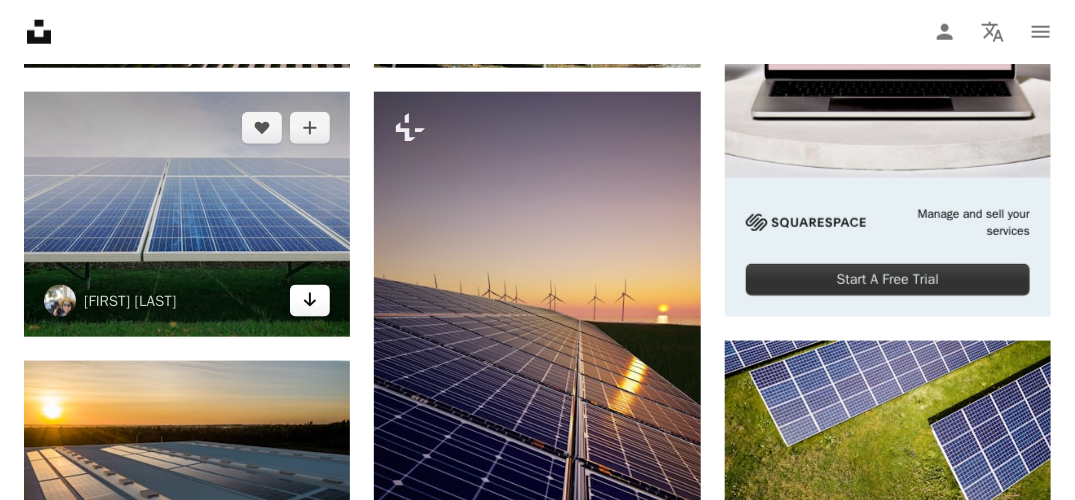 click on "Arrow pointing down" 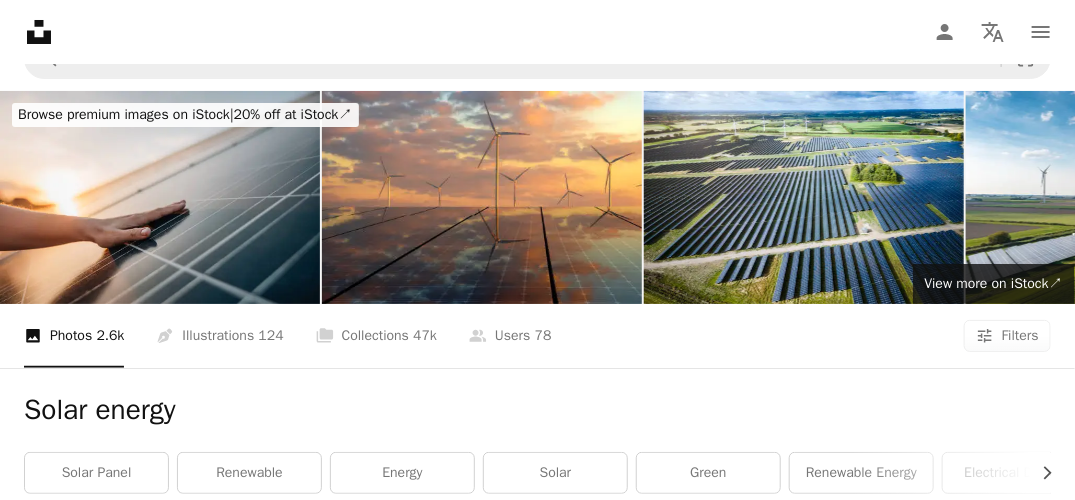 scroll, scrollTop: 0, scrollLeft: 0, axis: both 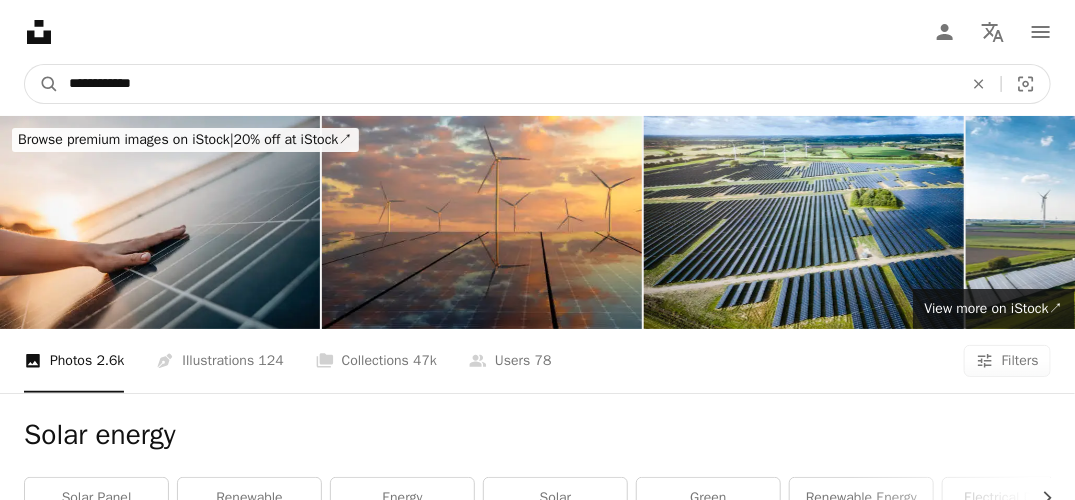 click on "**********" at bounding box center (508, 84) 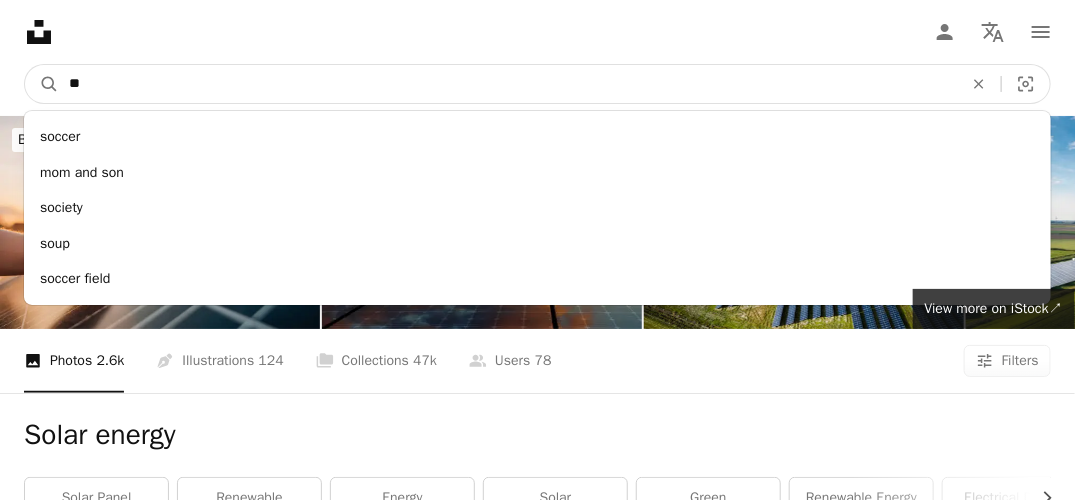 type on "*" 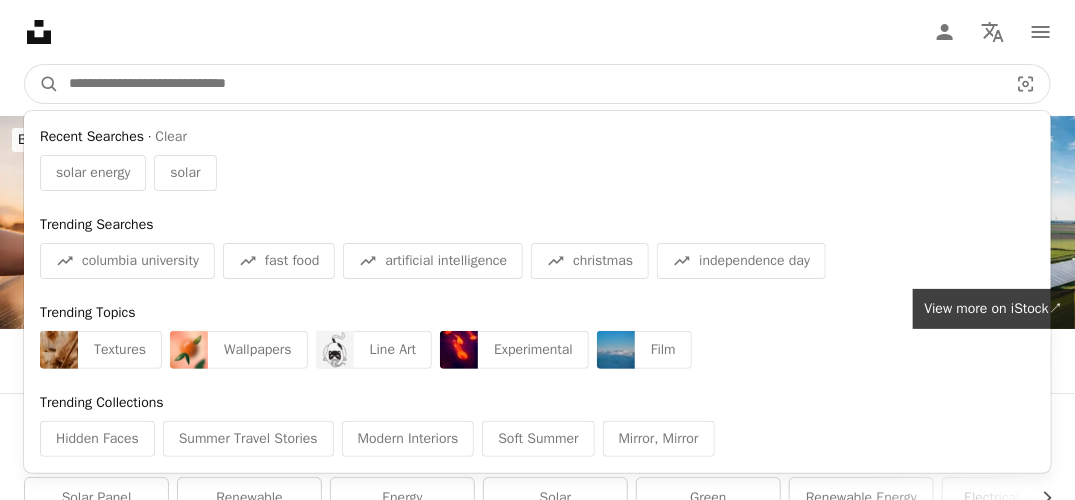 type on "*" 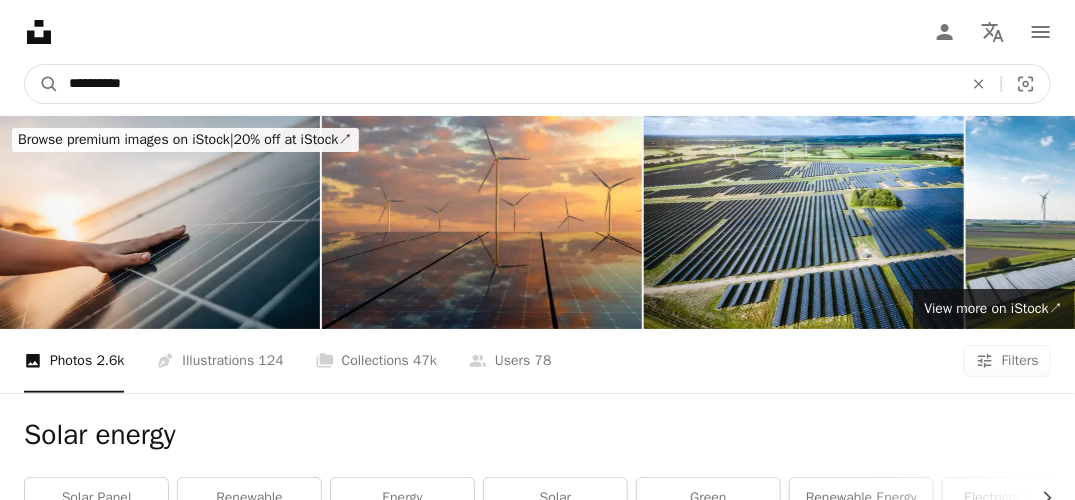 type on "**********" 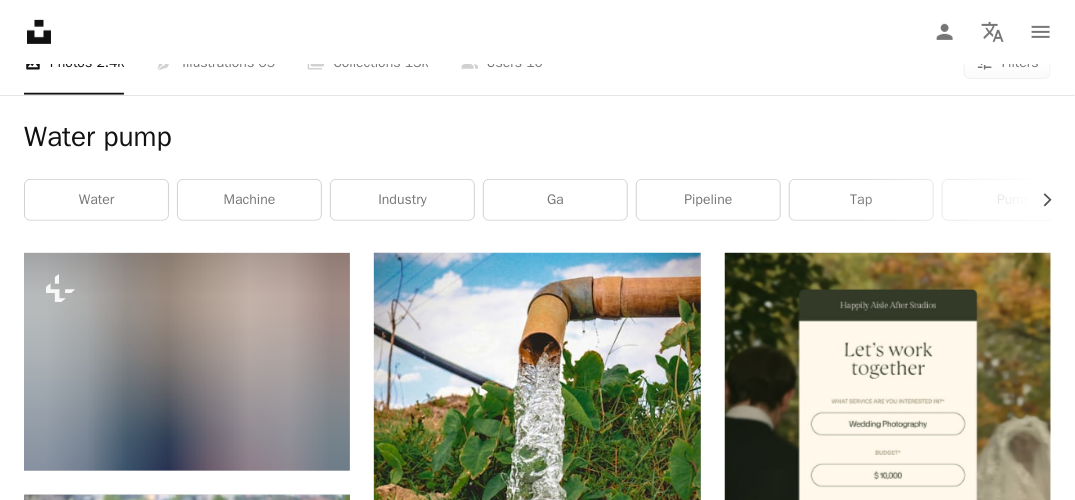 scroll, scrollTop: 300, scrollLeft: 0, axis: vertical 